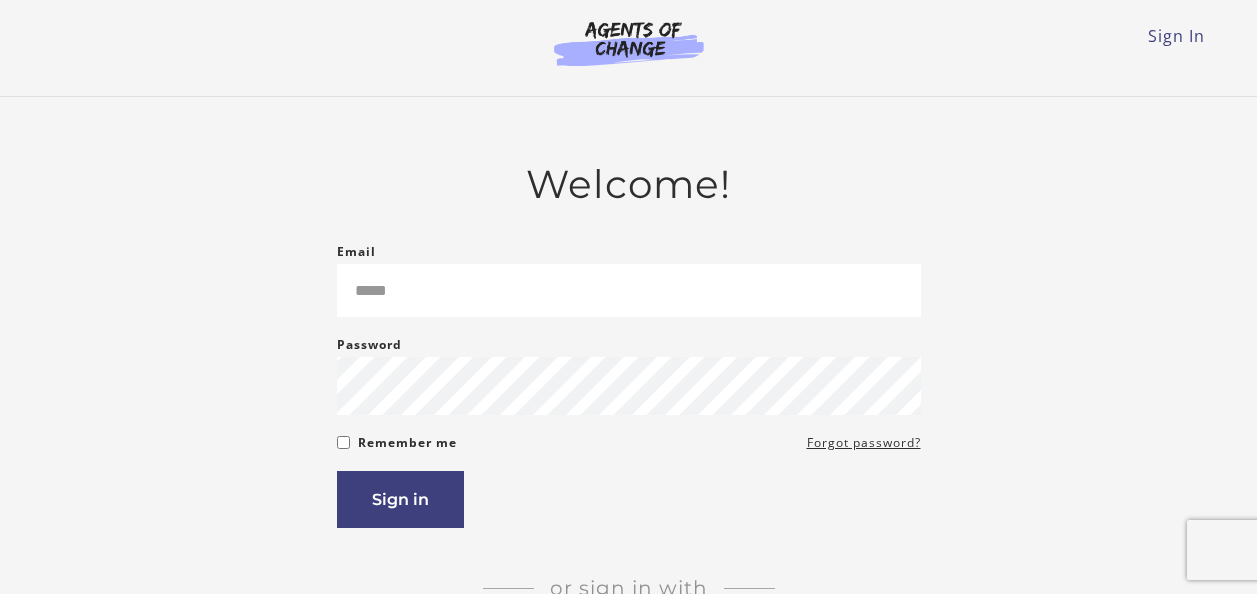 scroll, scrollTop: 0, scrollLeft: 0, axis: both 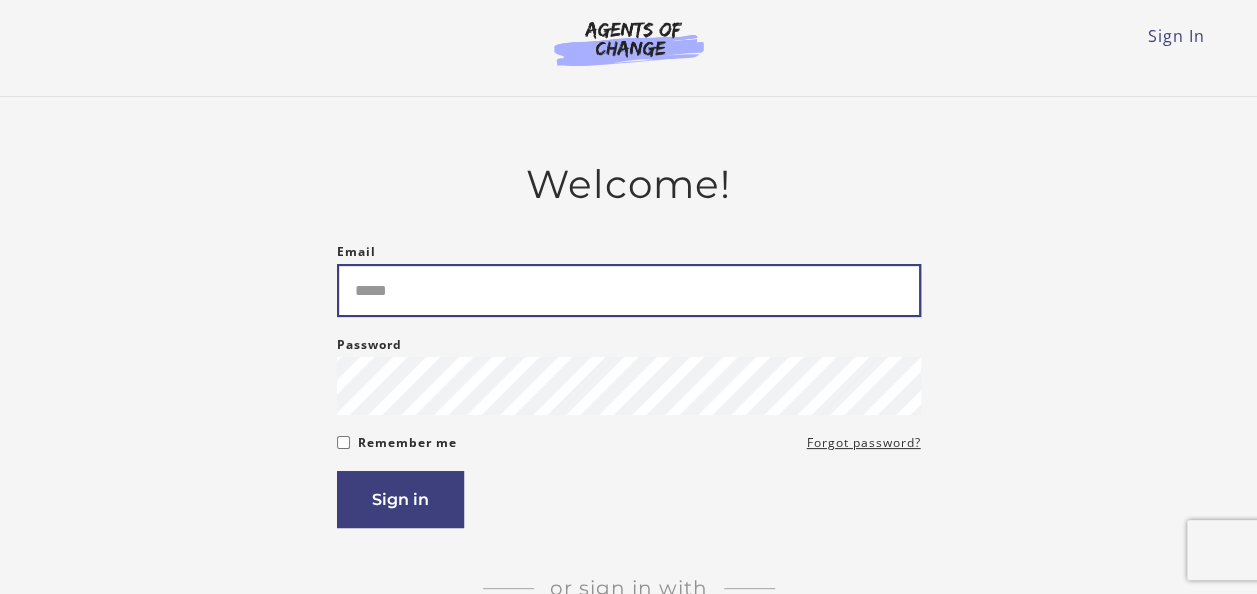 click on "Email" at bounding box center (629, 290) 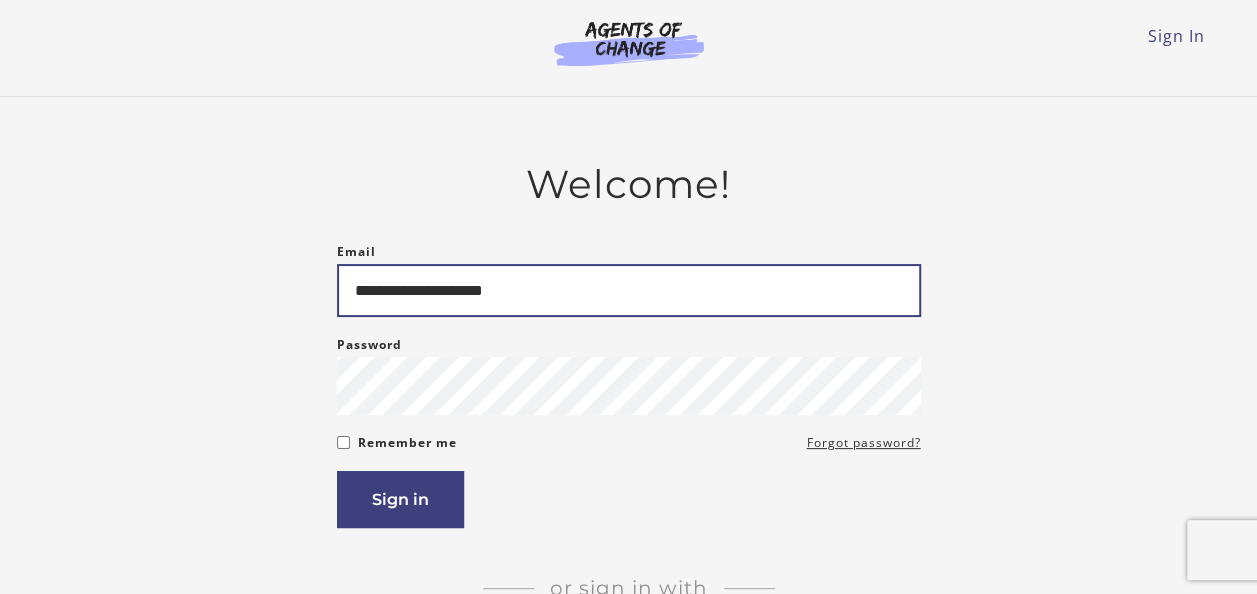 type on "**********" 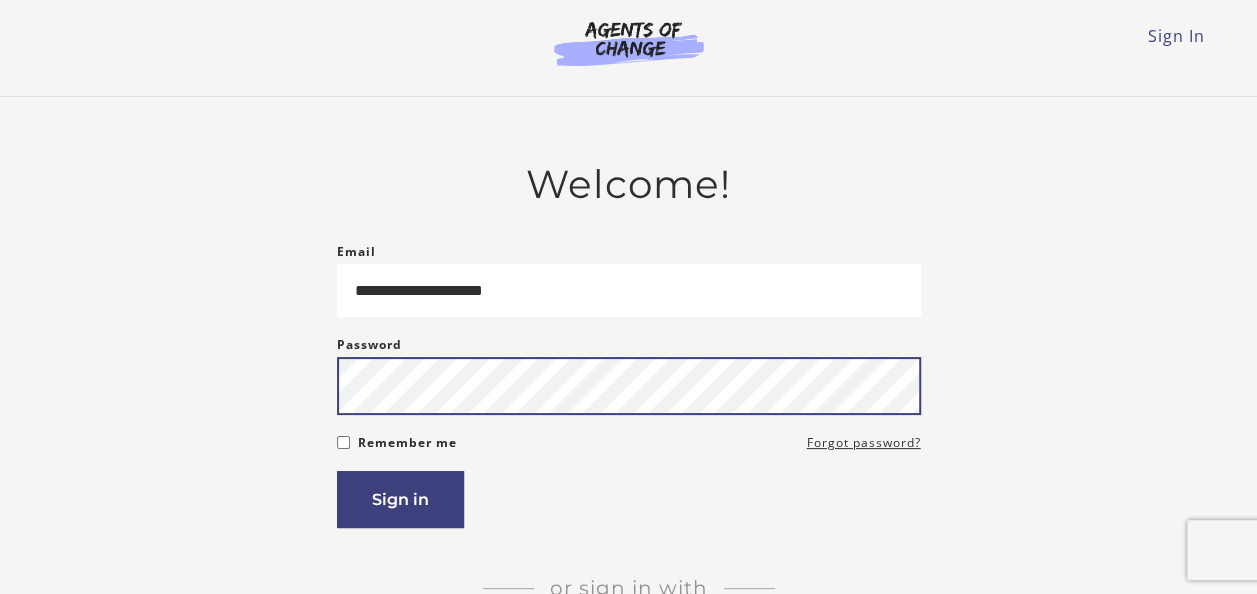 click on "Sign in" at bounding box center [400, 499] 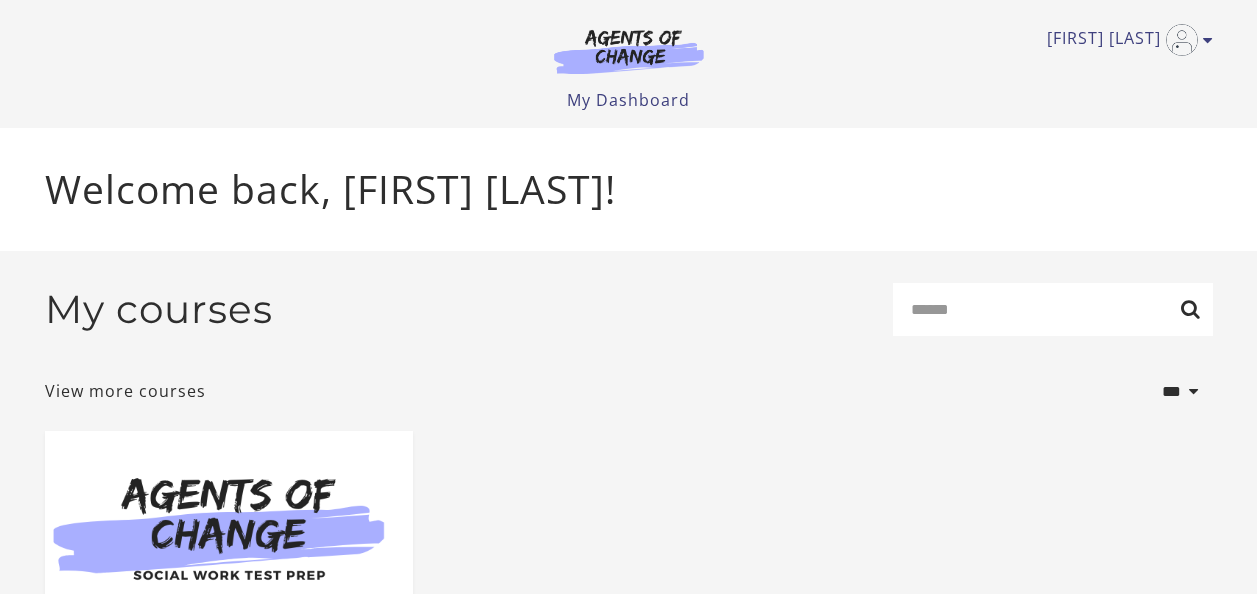 scroll, scrollTop: 0, scrollLeft: 0, axis: both 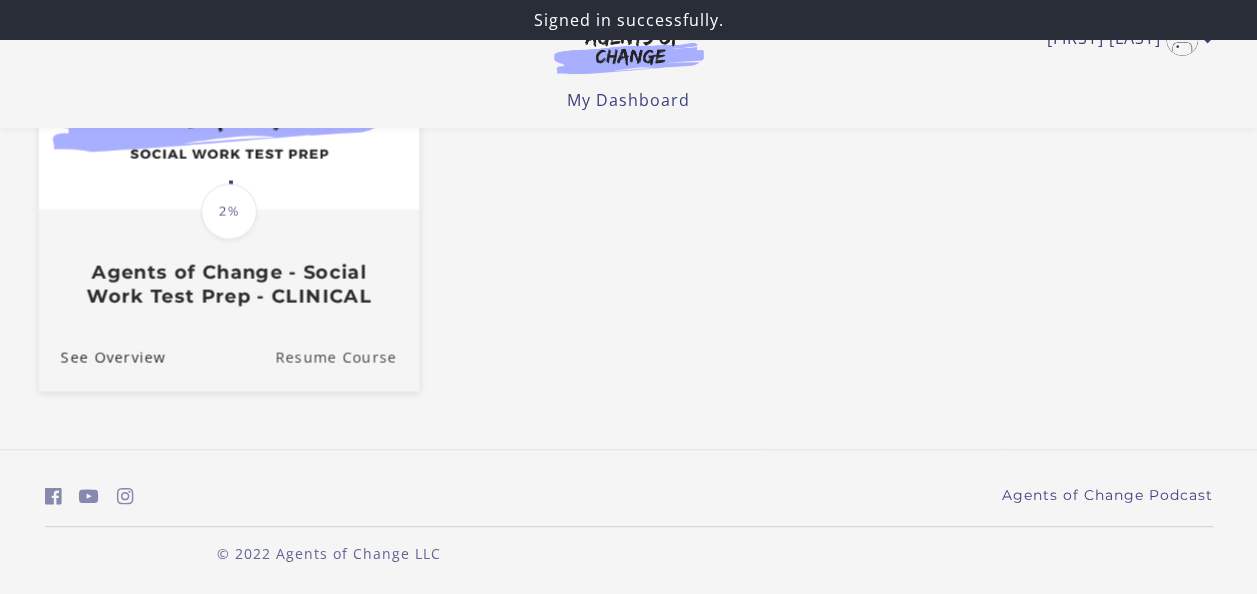 click on "Resume Course" at bounding box center (347, 357) 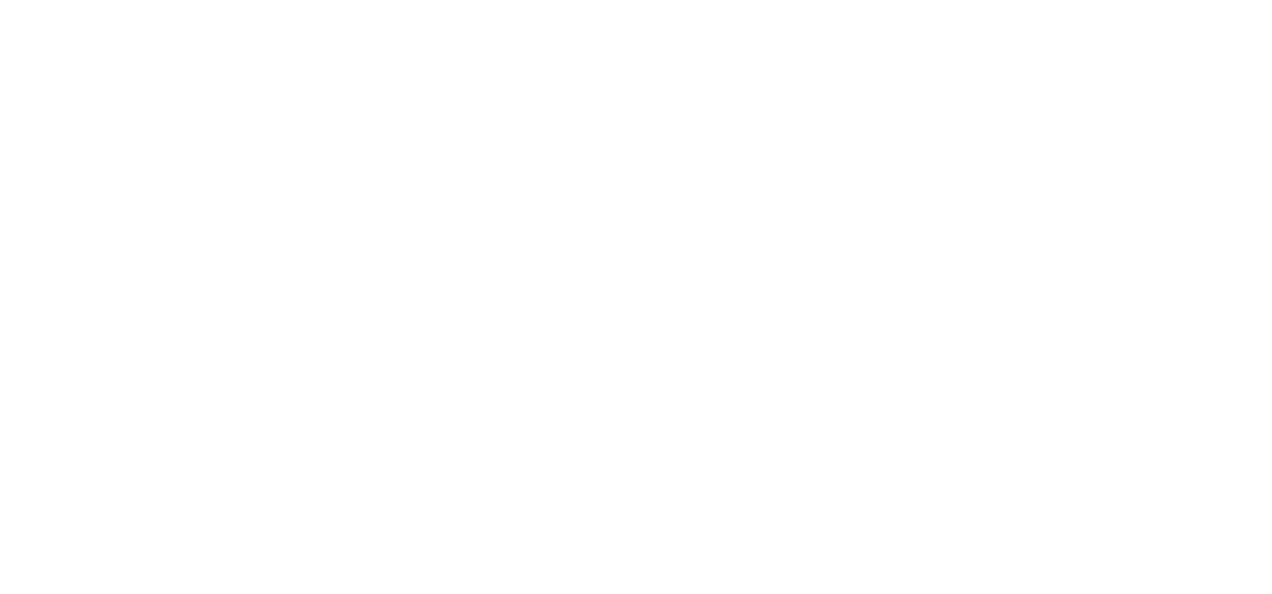 scroll, scrollTop: 0, scrollLeft: 0, axis: both 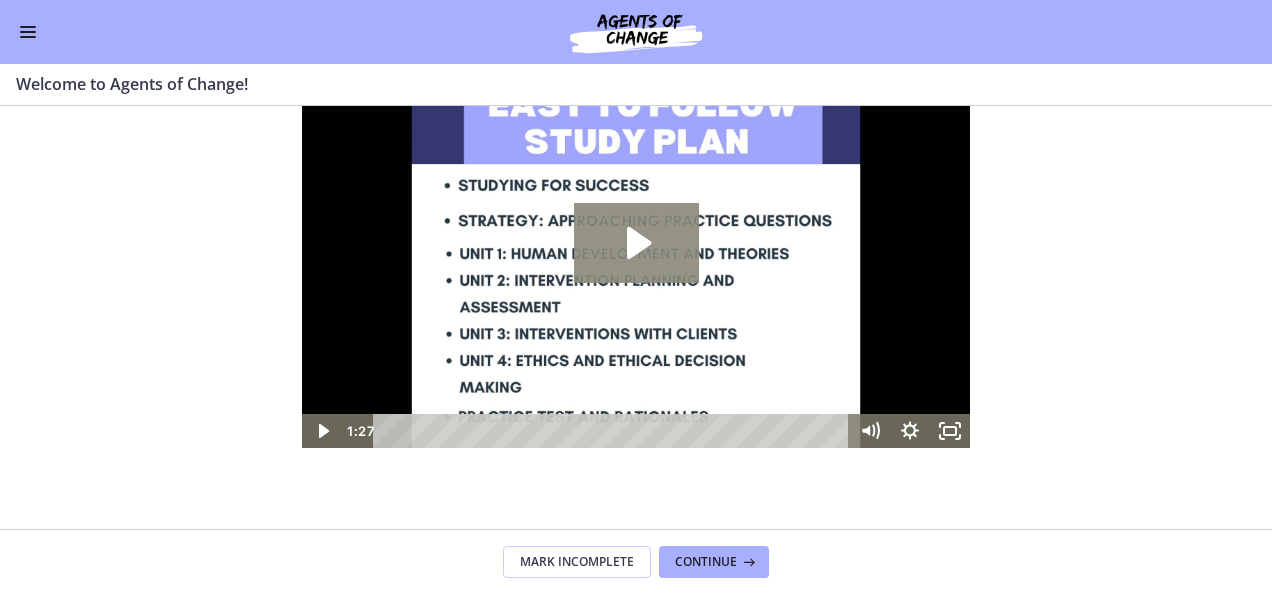 click 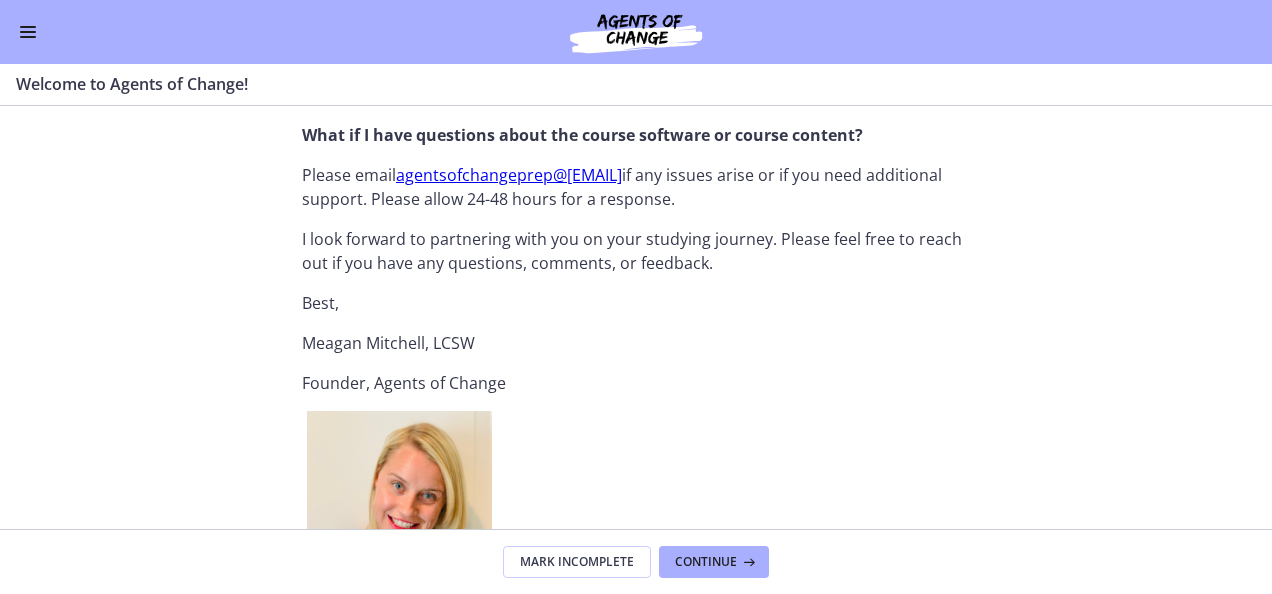 scroll, scrollTop: 2227, scrollLeft: 0, axis: vertical 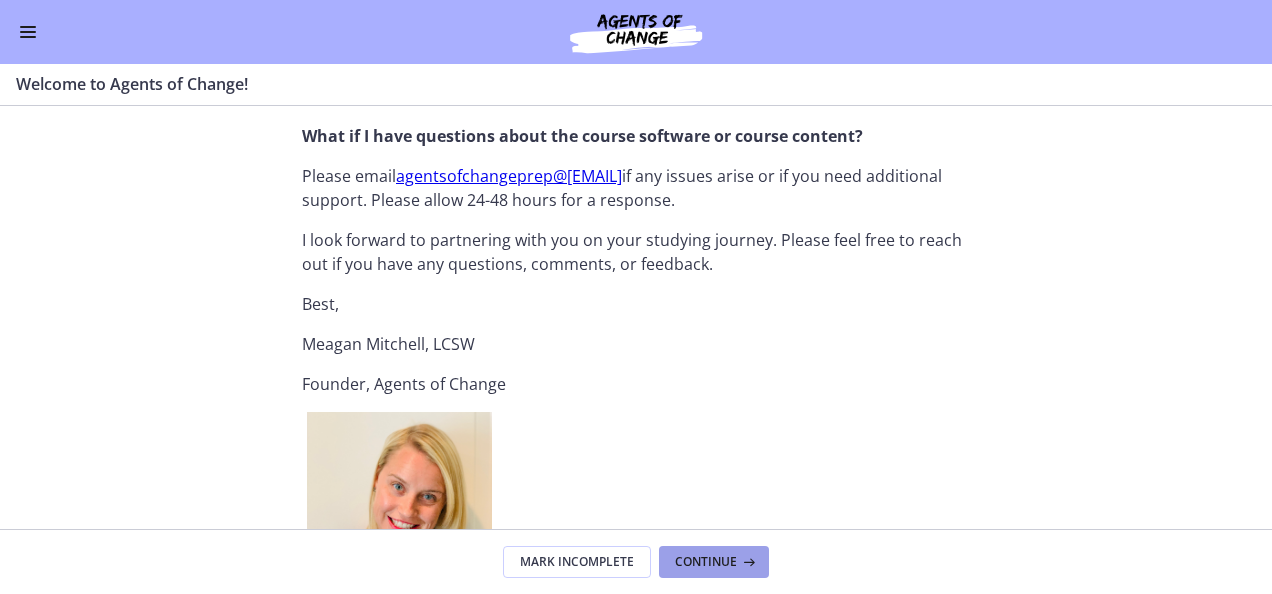 click at bounding box center [747, 562] 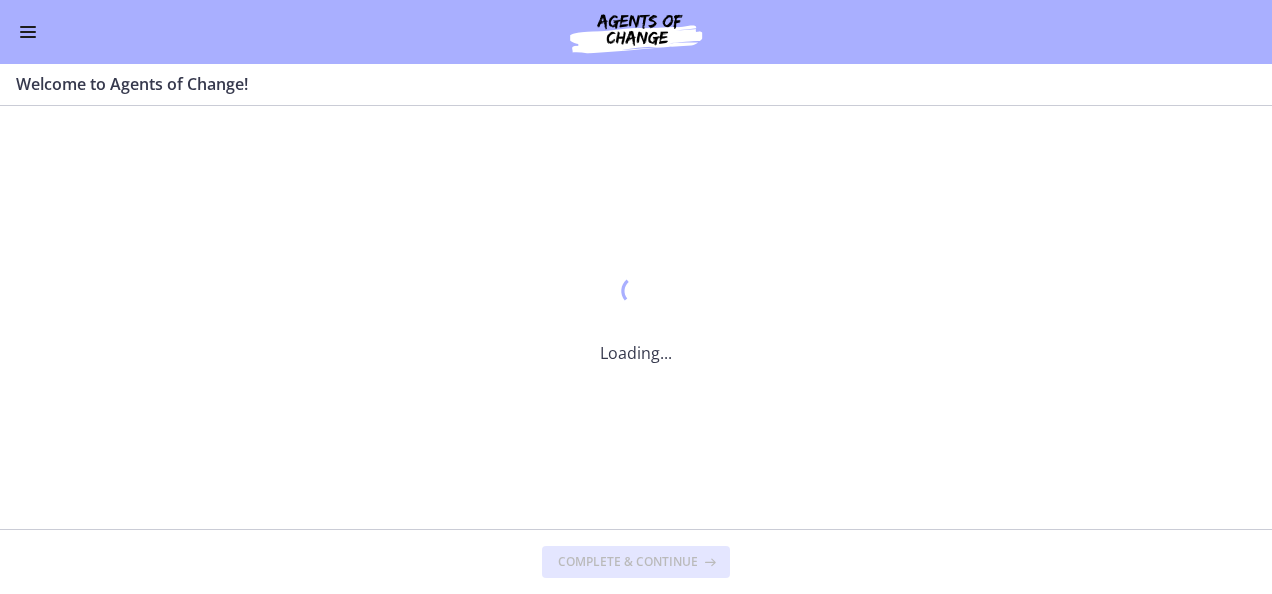 scroll, scrollTop: 0, scrollLeft: 0, axis: both 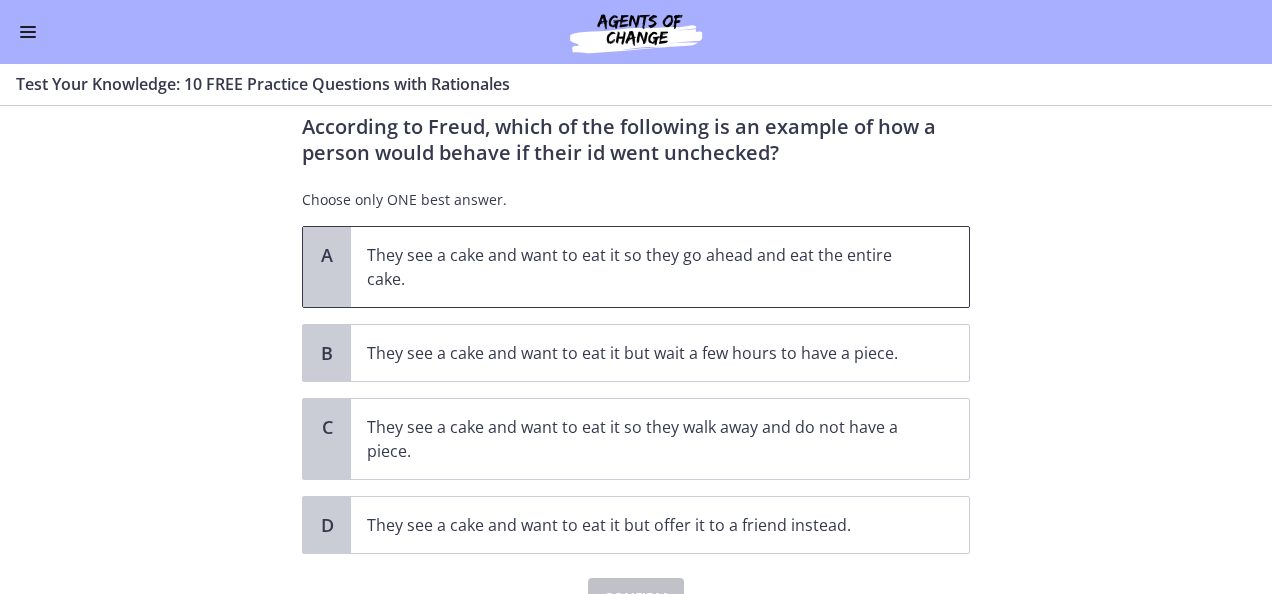 click on "They see a cake and want to eat it so they go ahead and eat the entire cake." at bounding box center (640, 267) 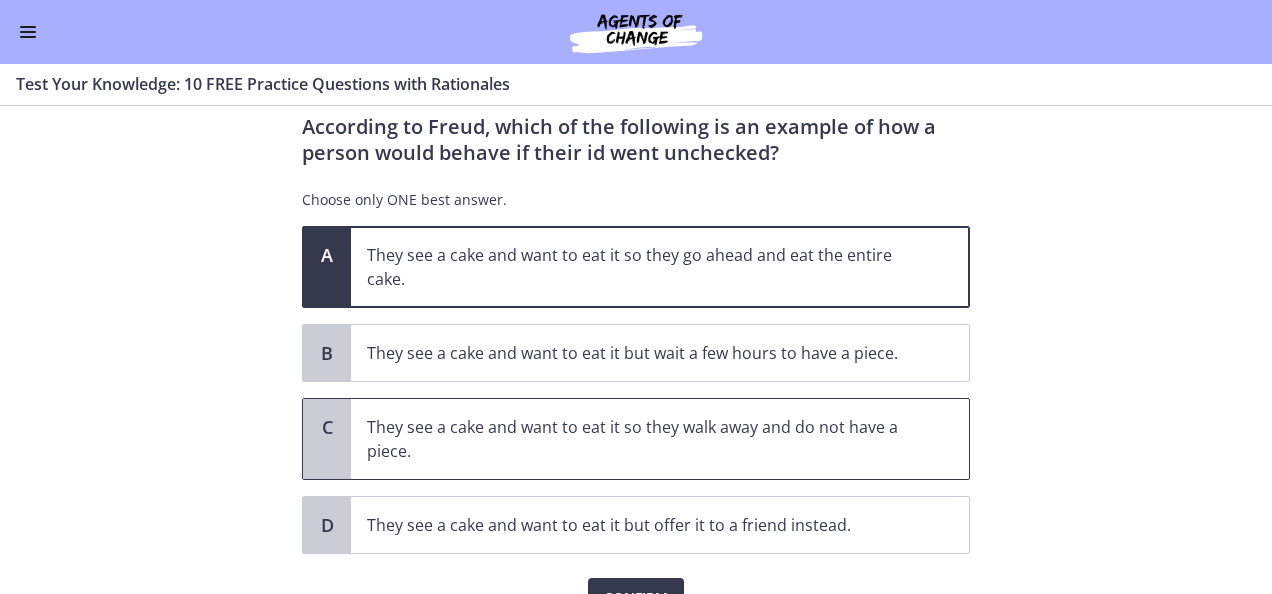 scroll, scrollTop: 157, scrollLeft: 0, axis: vertical 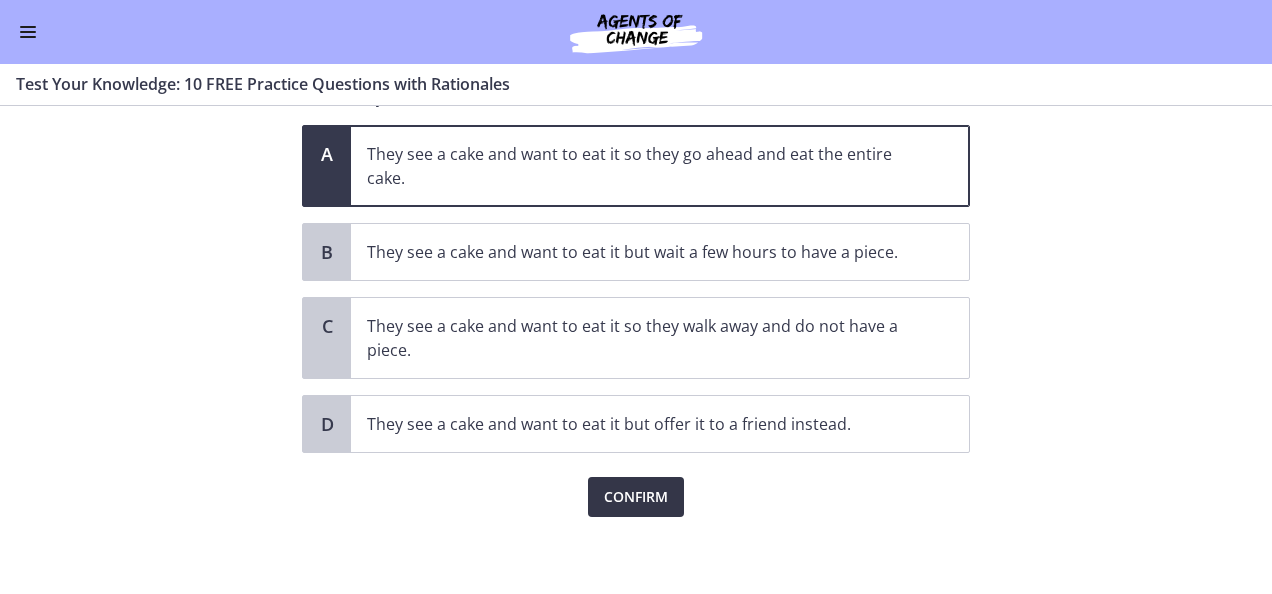 click on "Confirm" at bounding box center (636, 497) 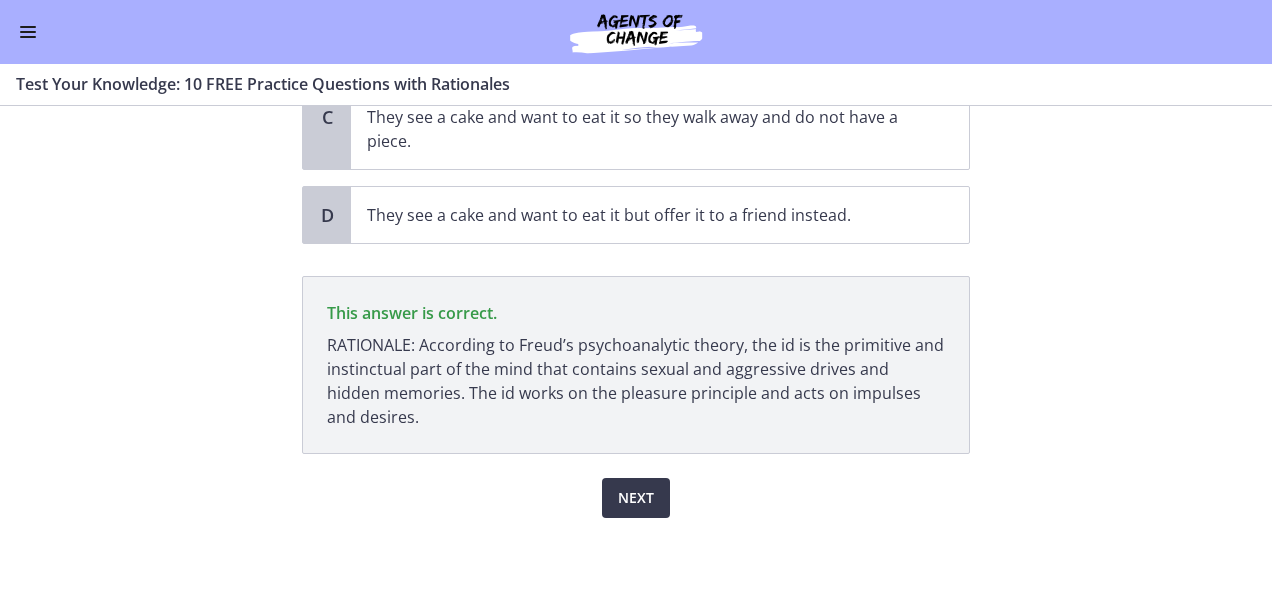 scroll, scrollTop: 366, scrollLeft: 0, axis: vertical 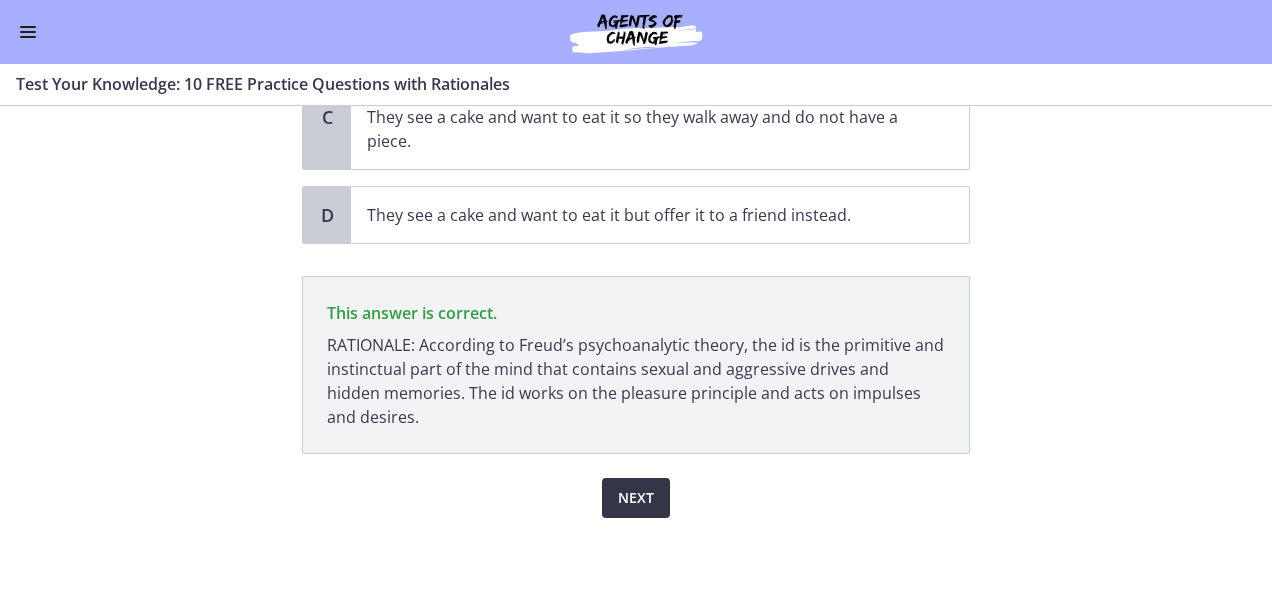 click on "Next" at bounding box center (636, 498) 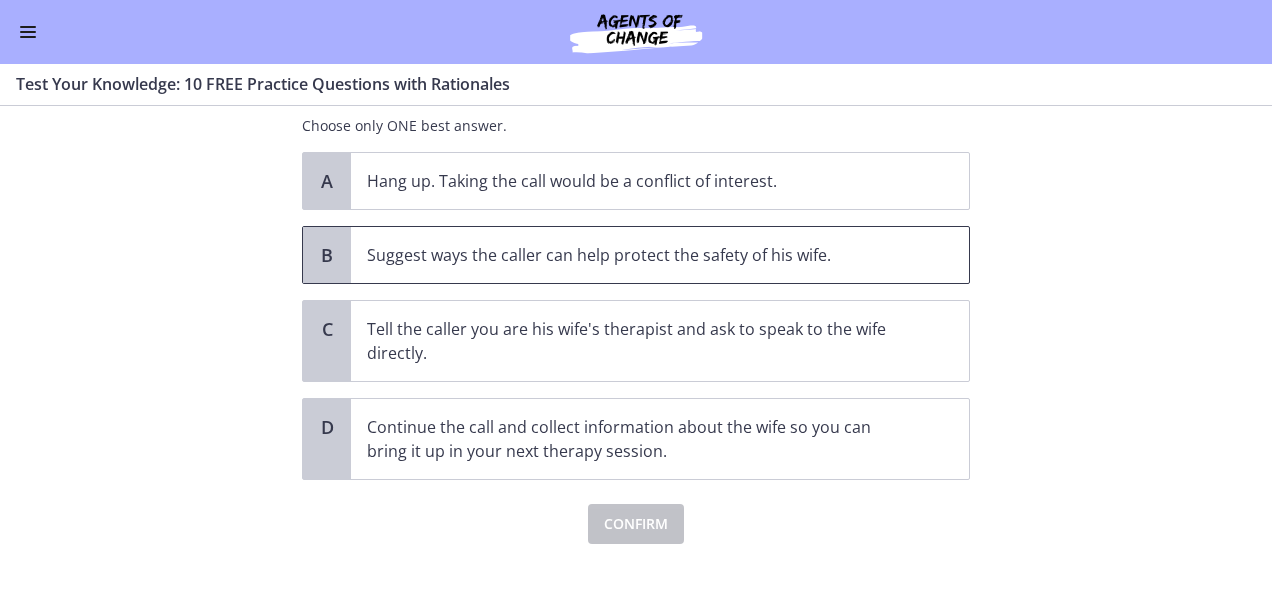 scroll, scrollTop: 261, scrollLeft: 0, axis: vertical 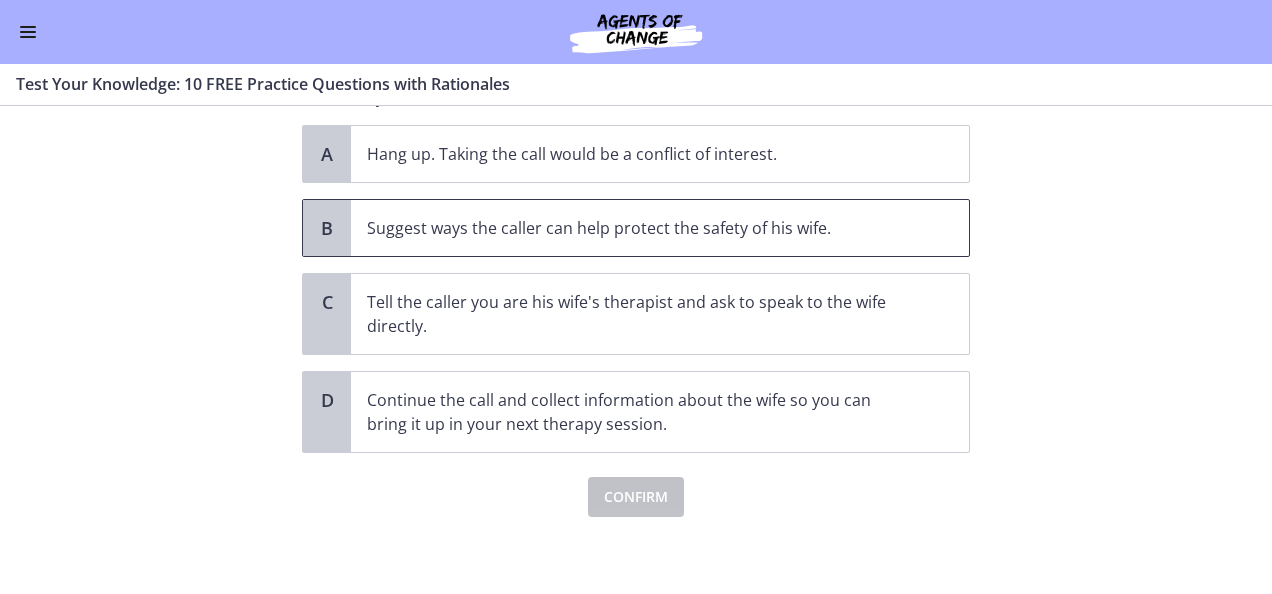 click on "Suggest ways the caller can help protect the safety of his wife." at bounding box center [660, 228] 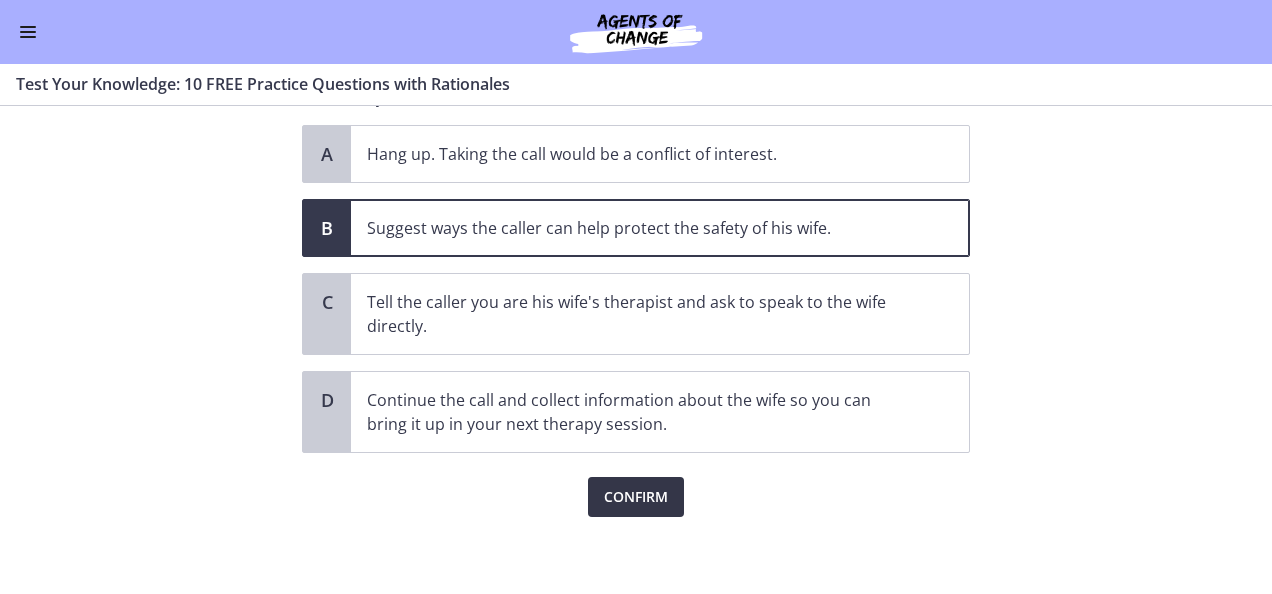 click on "Confirm" at bounding box center [636, 497] 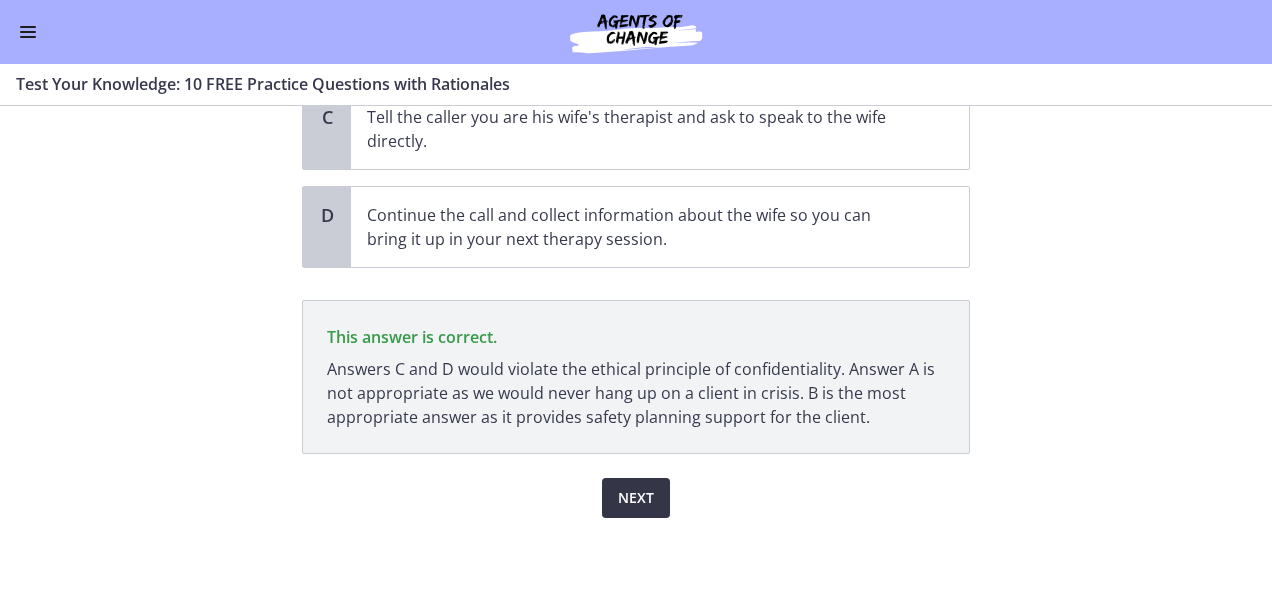 scroll, scrollTop: 446, scrollLeft: 0, axis: vertical 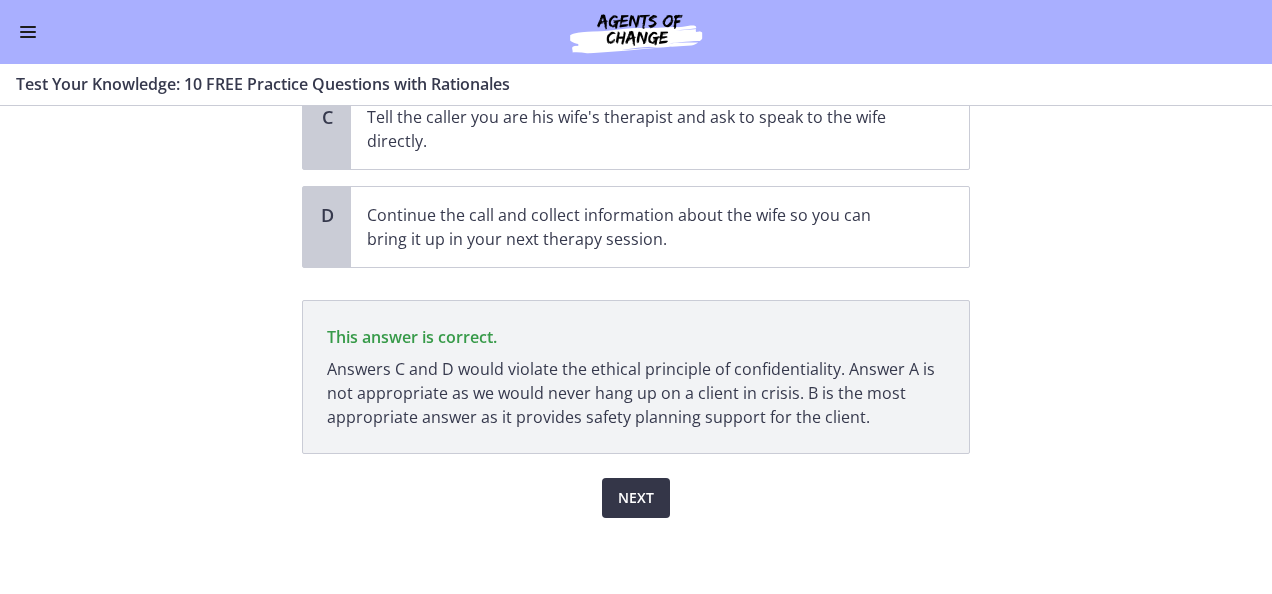 click on "Next" at bounding box center [636, 498] 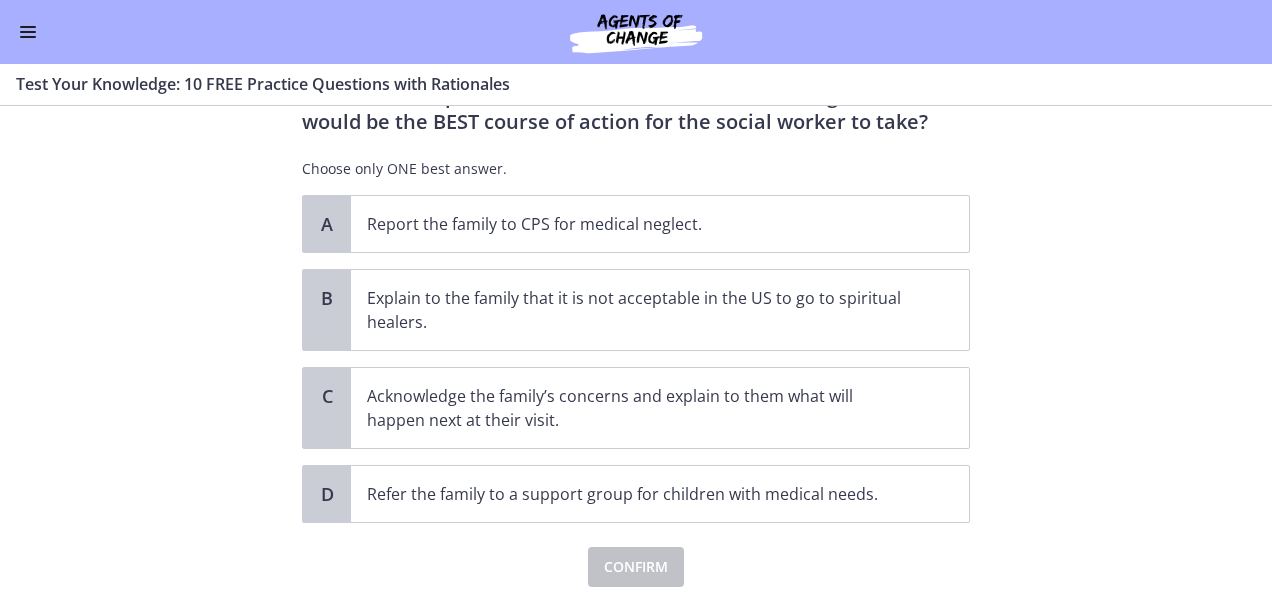 scroll, scrollTop: 218, scrollLeft: 0, axis: vertical 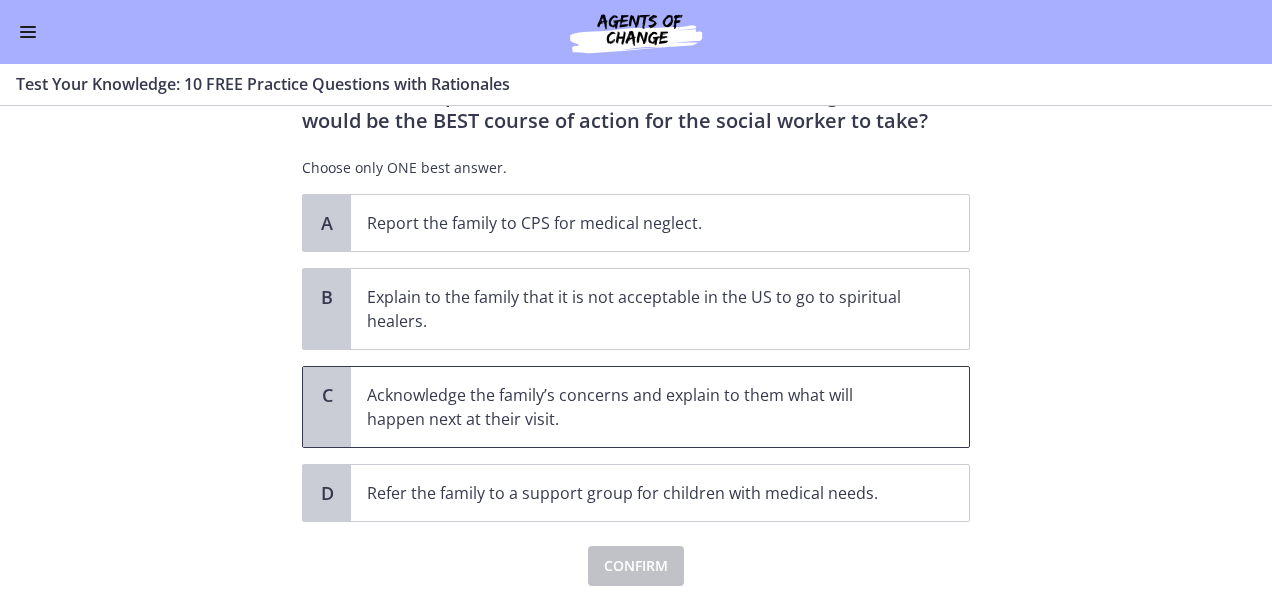 click on "Acknowledge the family’s concerns and explain to them what will happen next at their visit." at bounding box center [640, 407] 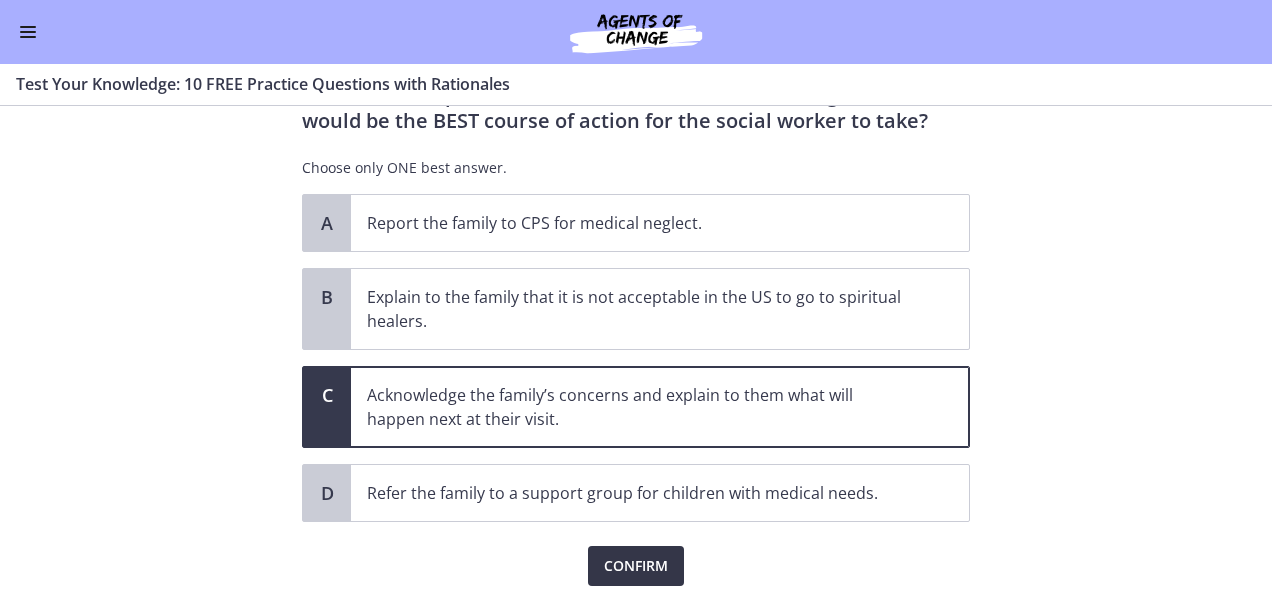 click on "Confirm" at bounding box center [636, 566] 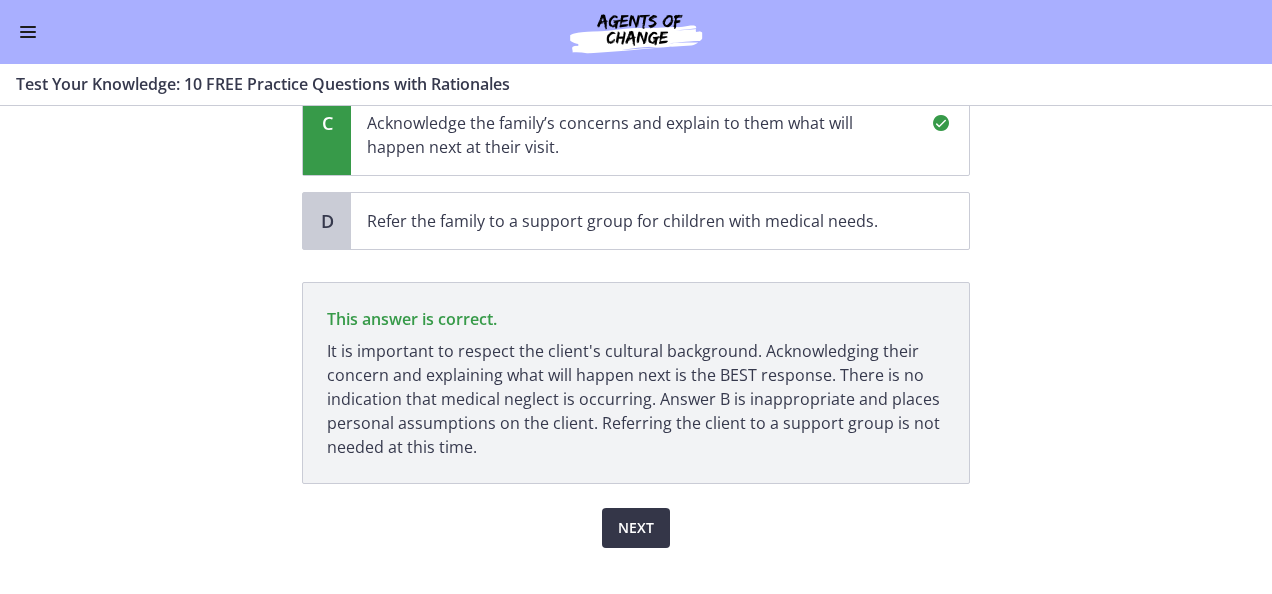scroll, scrollTop: 486, scrollLeft: 0, axis: vertical 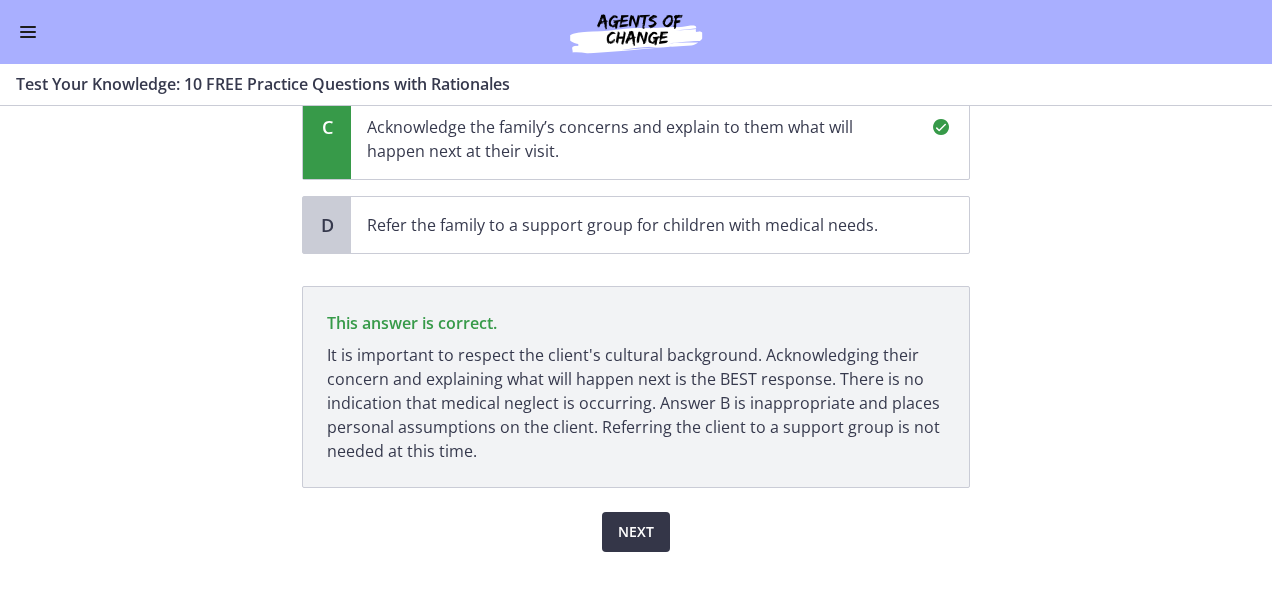 click on "Next" at bounding box center [636, 532] 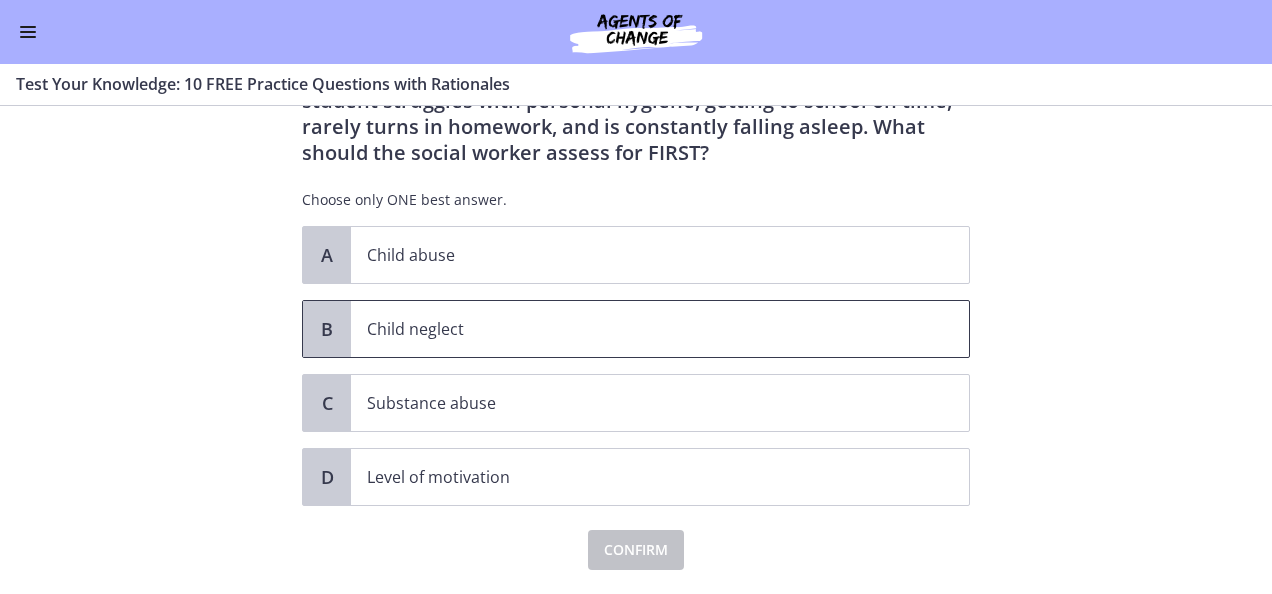 scroll, scrollTop: 109, scrollLeft: 0, axis: vertical 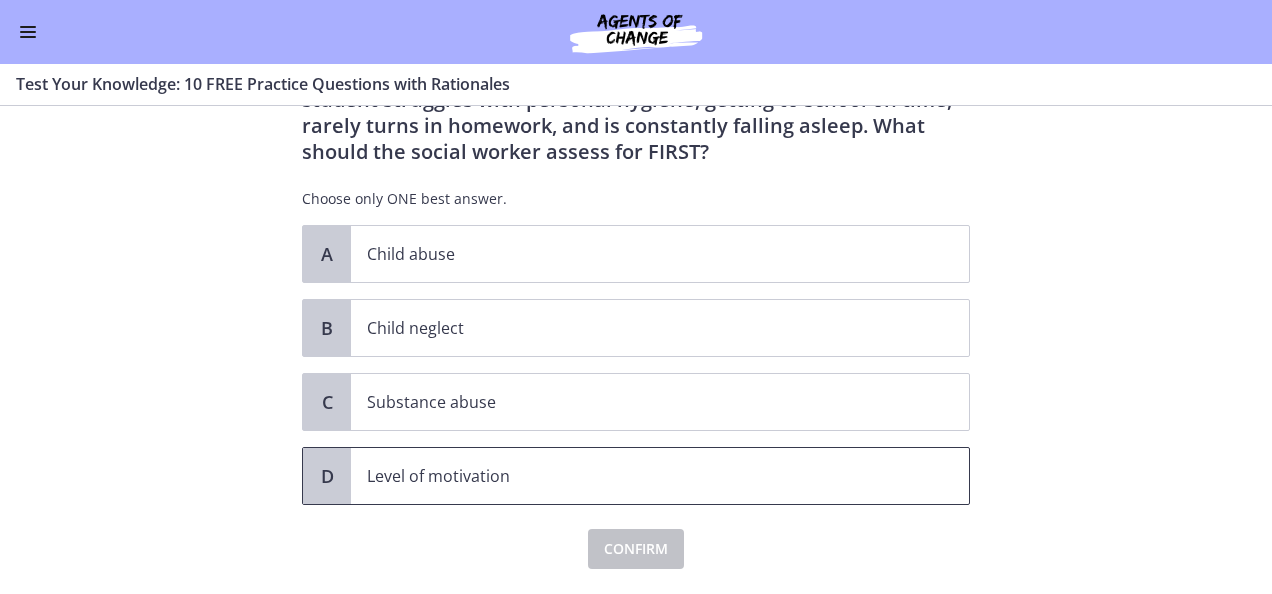 click on "Level of motivation" at bounding box center [640, 476] 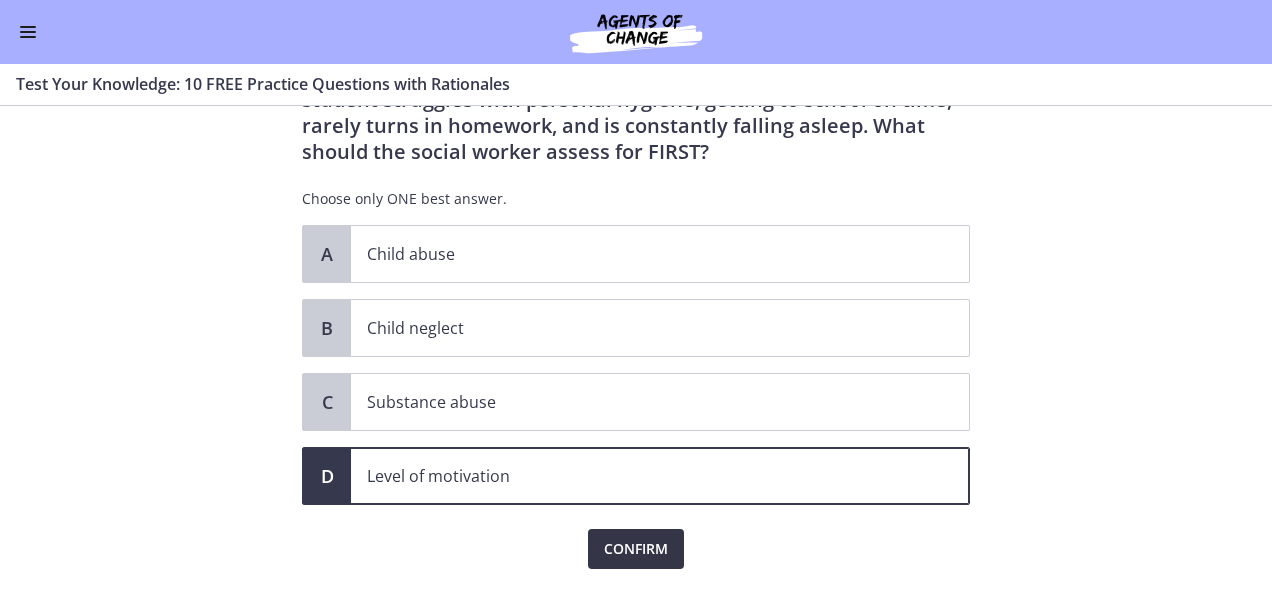 click on "Confirm" at bounding box center [636, 549] 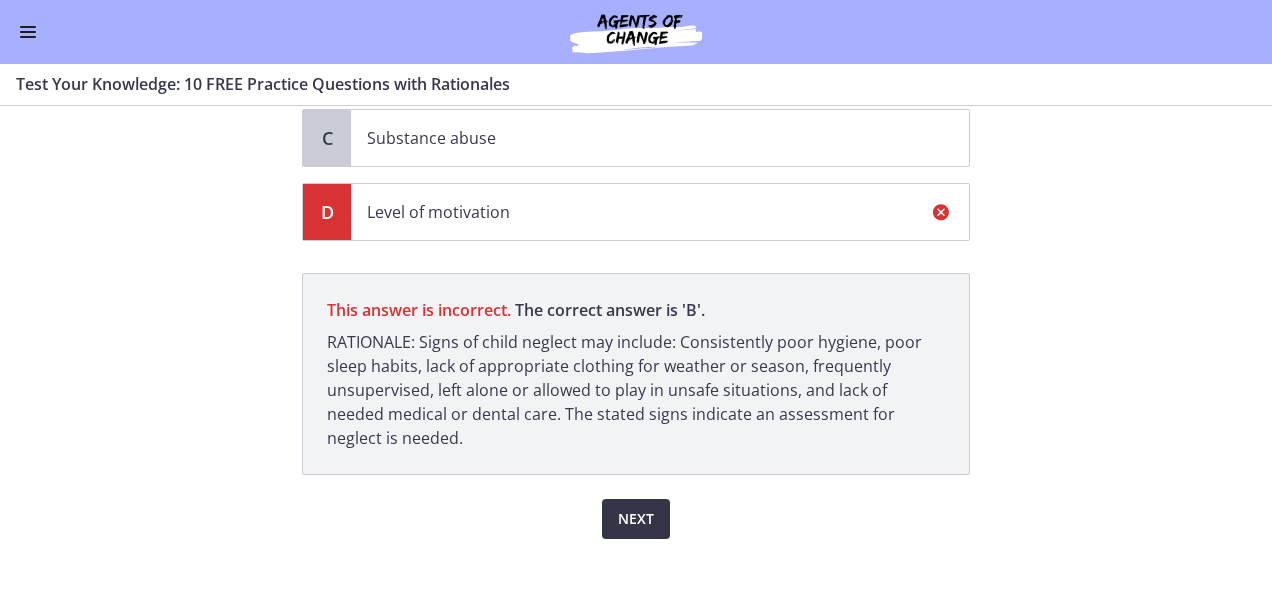 scroll, scrollTop: 394, scrollLeft: 0, axis: vertical 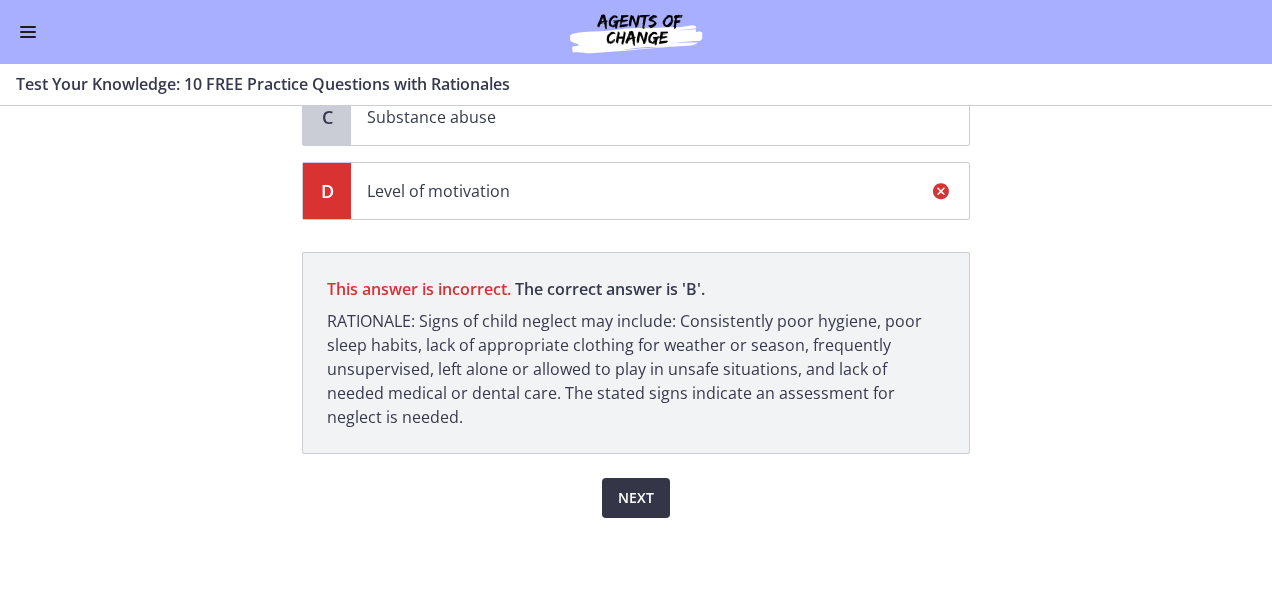 click on "Next" at bounding box center [636, 498] 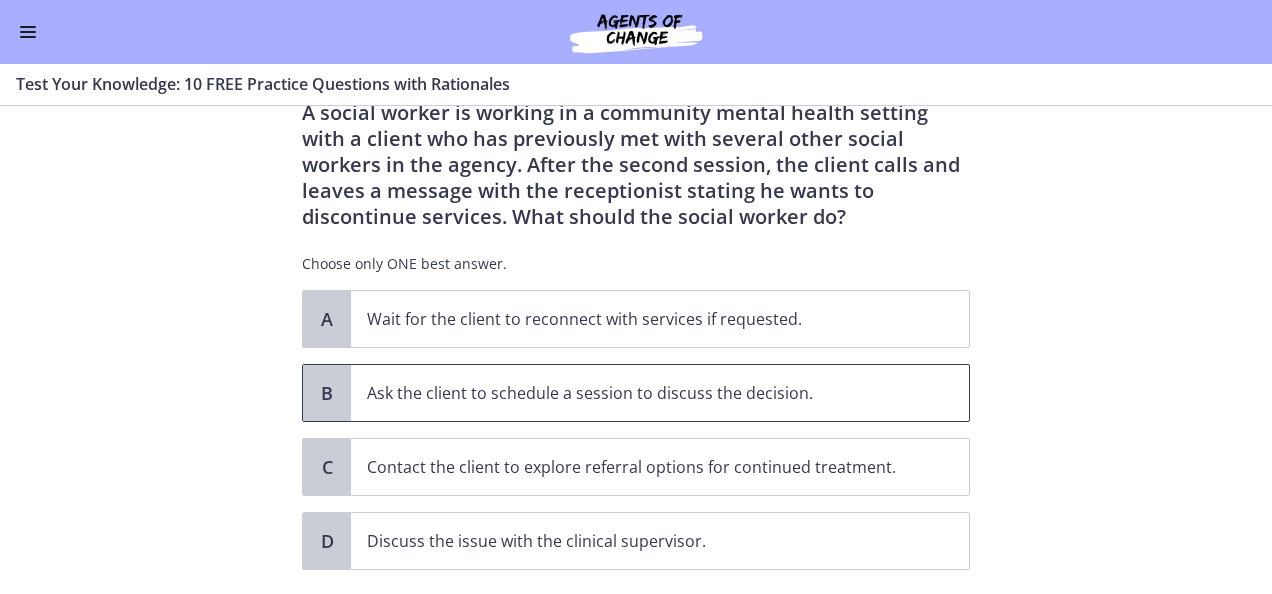 scroll, scrollTop: 71, scrollLeft: 0, axis: vertical 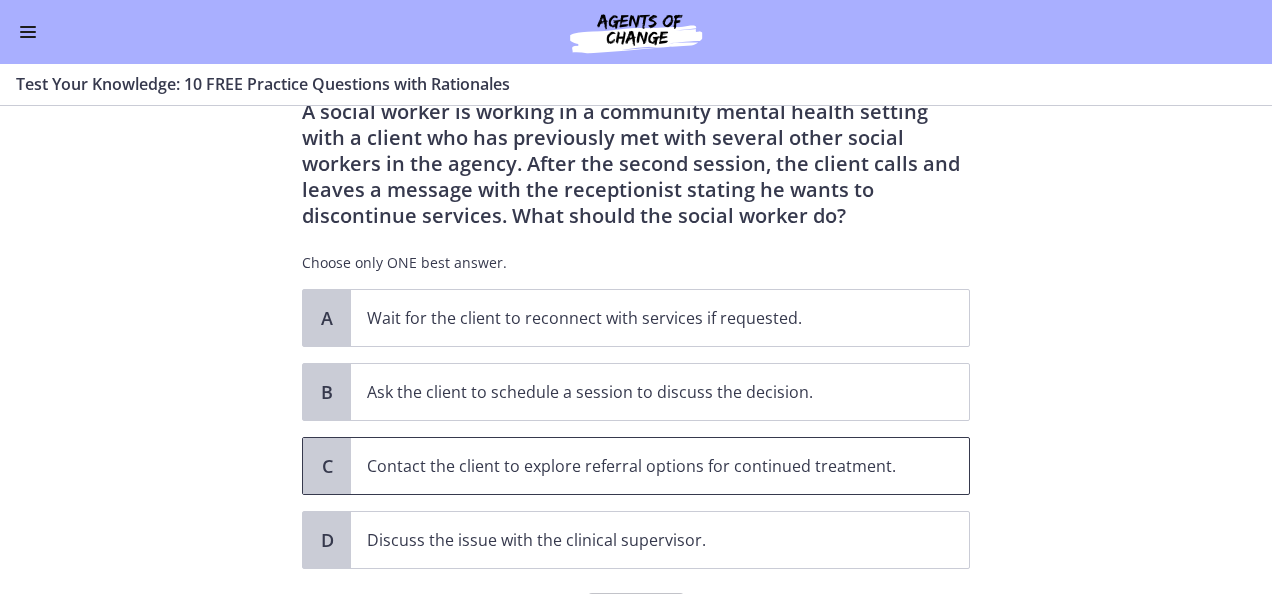 click on "C" at bounding box center (327, 466) 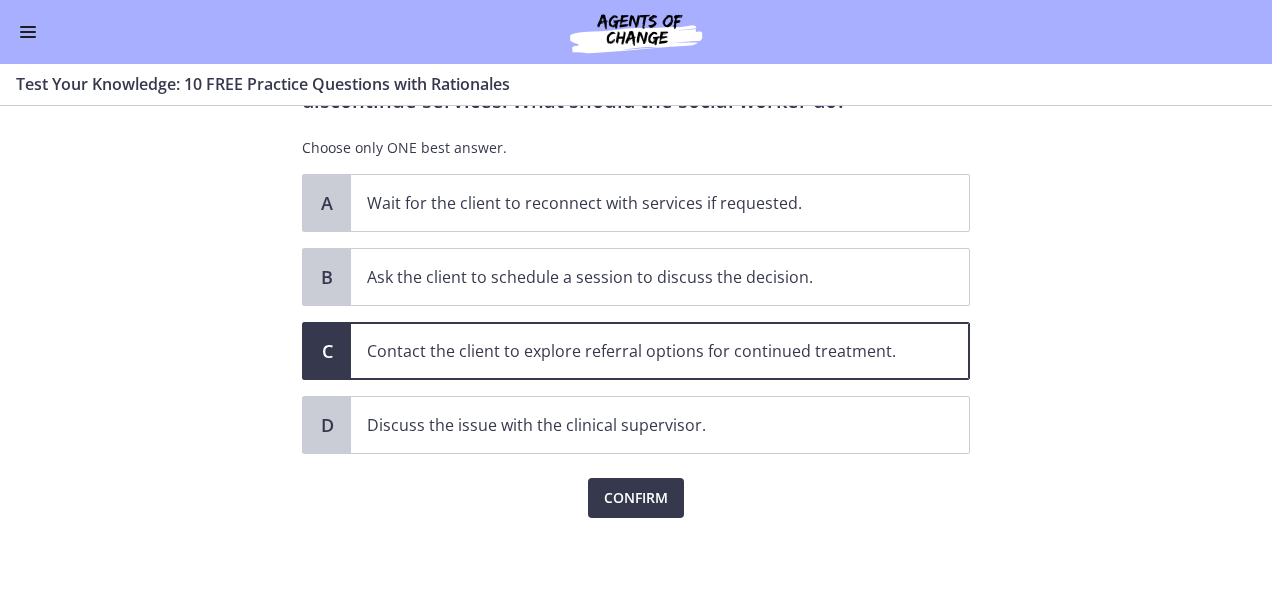 scroll, scrollTop: 187, scrollLeft: 0, axis: vertical 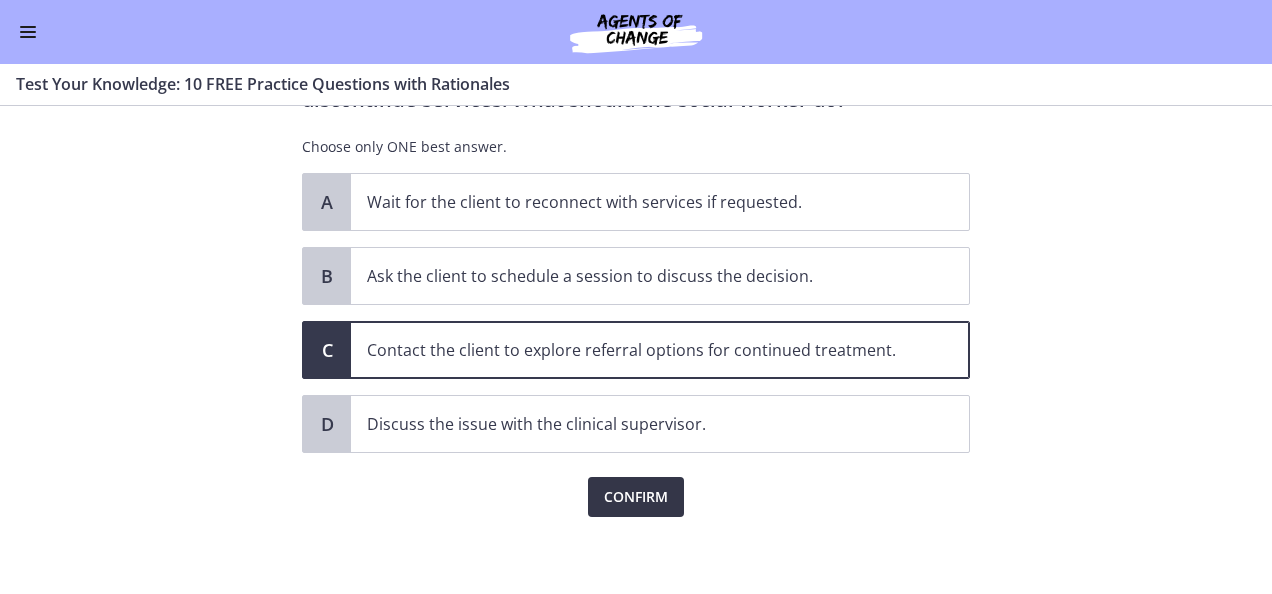 click on "Confirm" at bounding box center (636, 497) 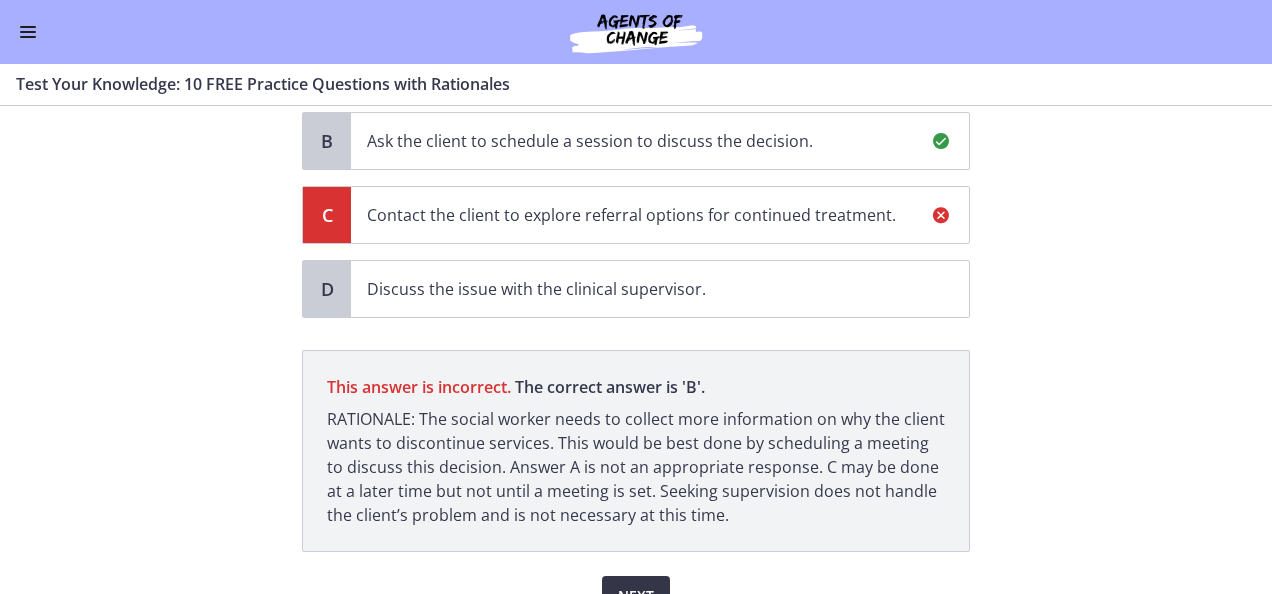scroll, scrollTop: 420, scrollLeft: 0, axis: vertical 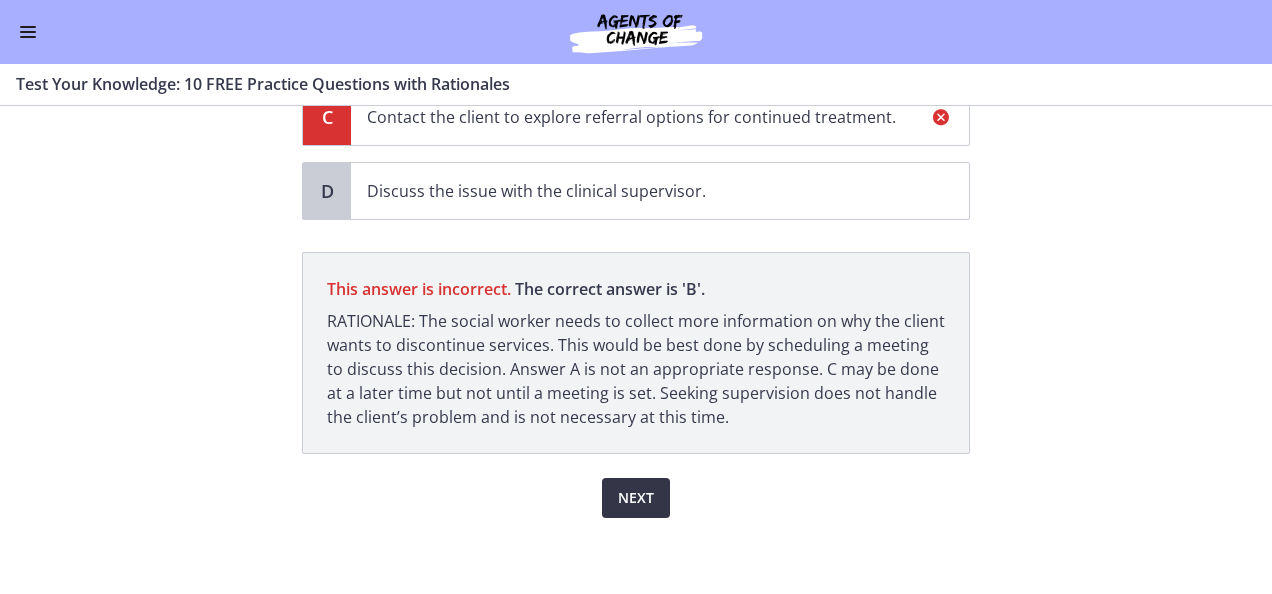 click on "Next" at bounding box center [636, 498] 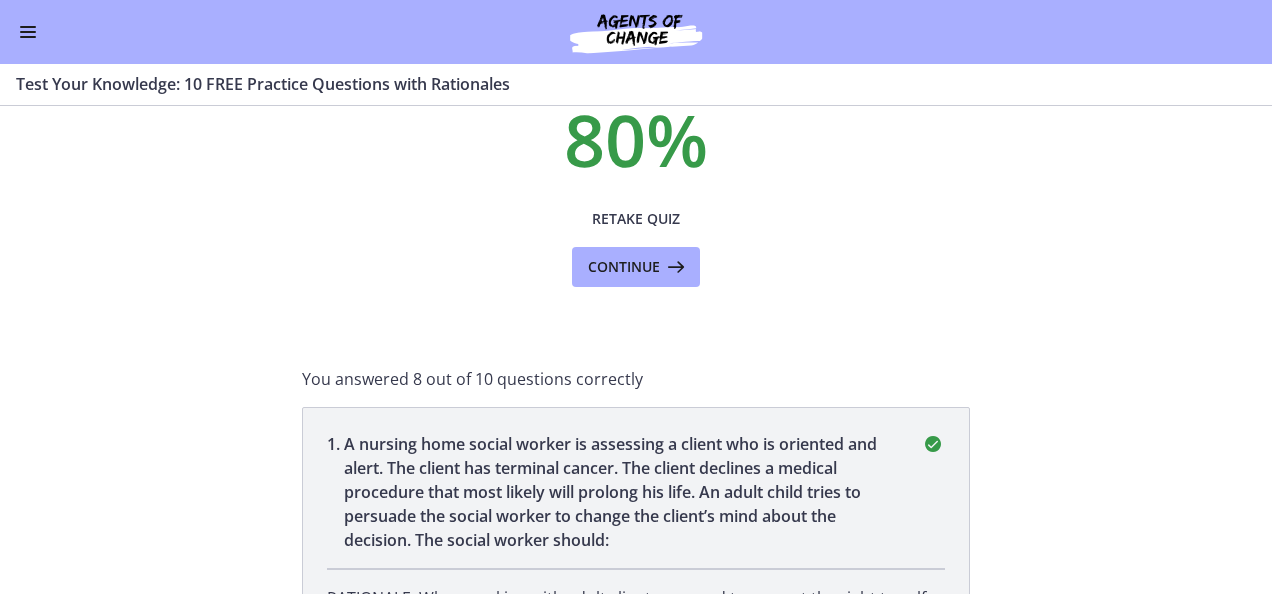 scroll, scrollTop: 136, scrollLeft: 0, axis: vertical 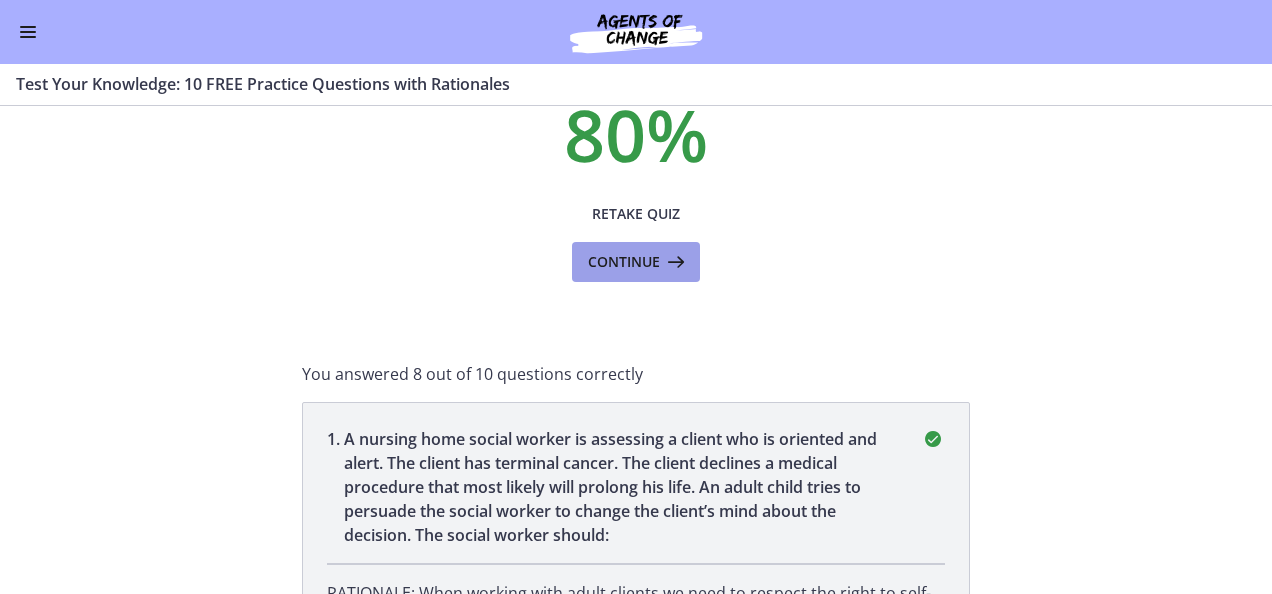 click on "Continue" at bounding box center (624, 262) 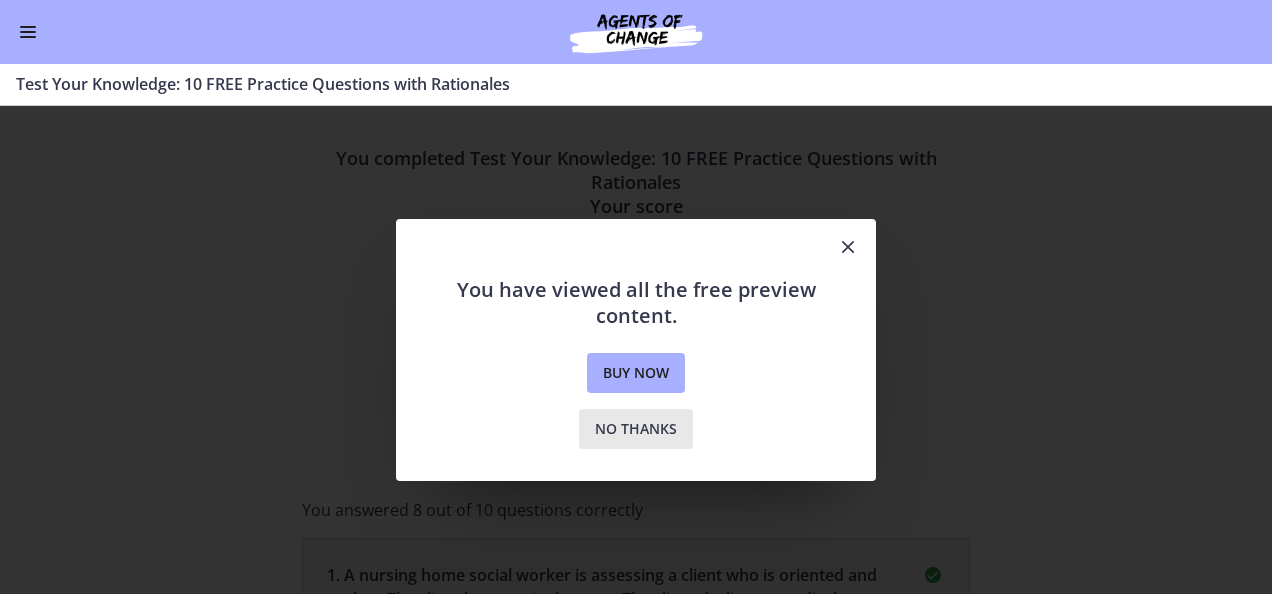 click on "No thanks" at bounding box center [636, 429] 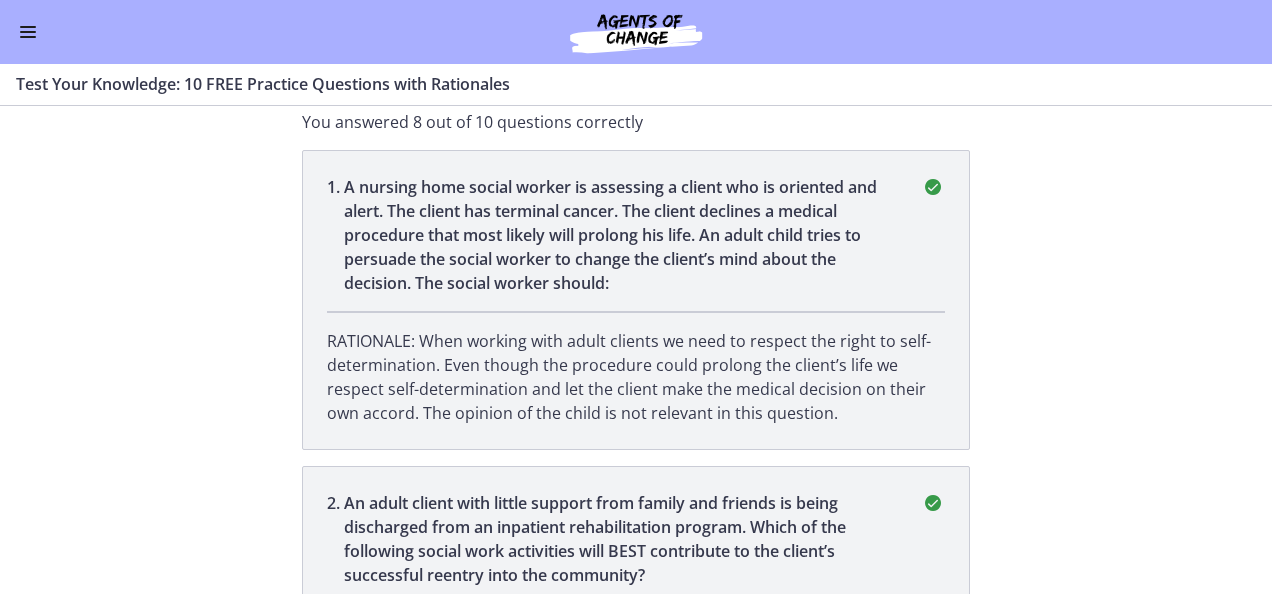 scroll, scrollTop: 0, scrollLeft: 0, axis: both 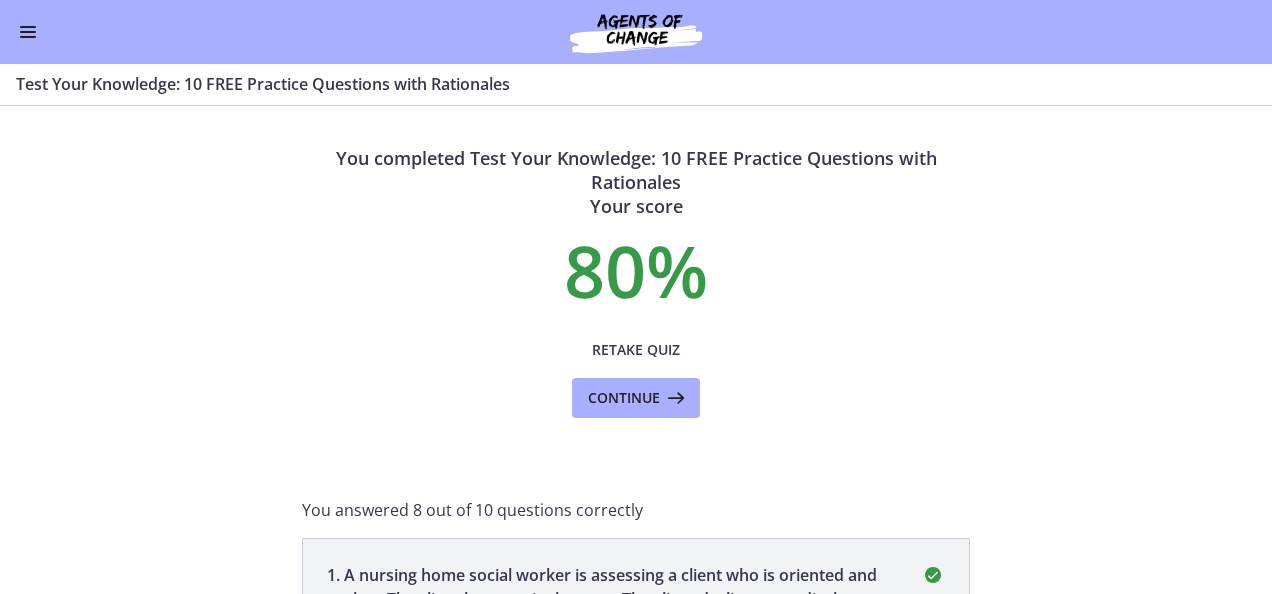 click at bounding box center [28, 32] 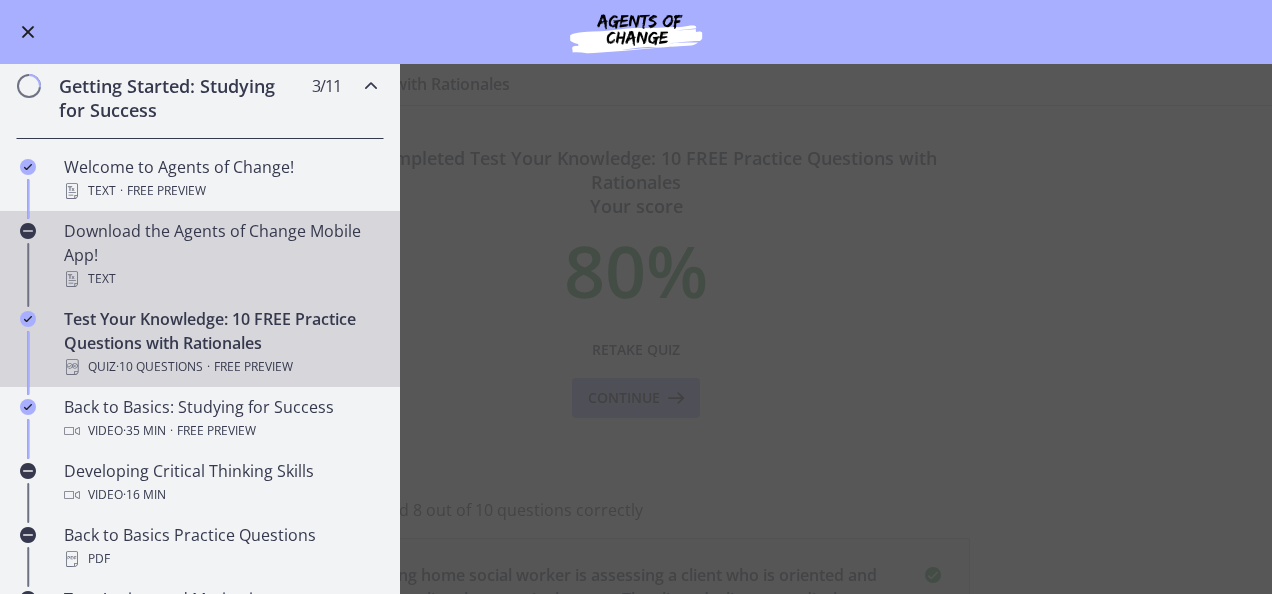 scroll, scrollTop: 239, scrollLeft: 0, axis: vertical 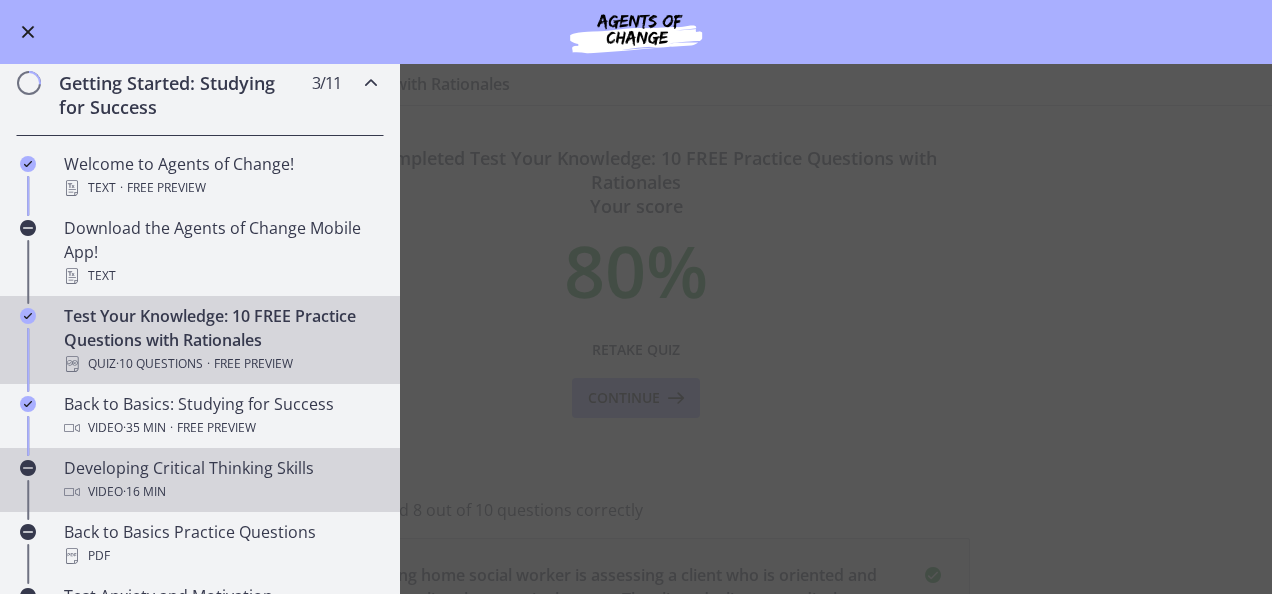 click on "Developing Critical Thinking Skills
Video
·  16 min" at bounding box center [220, 480] 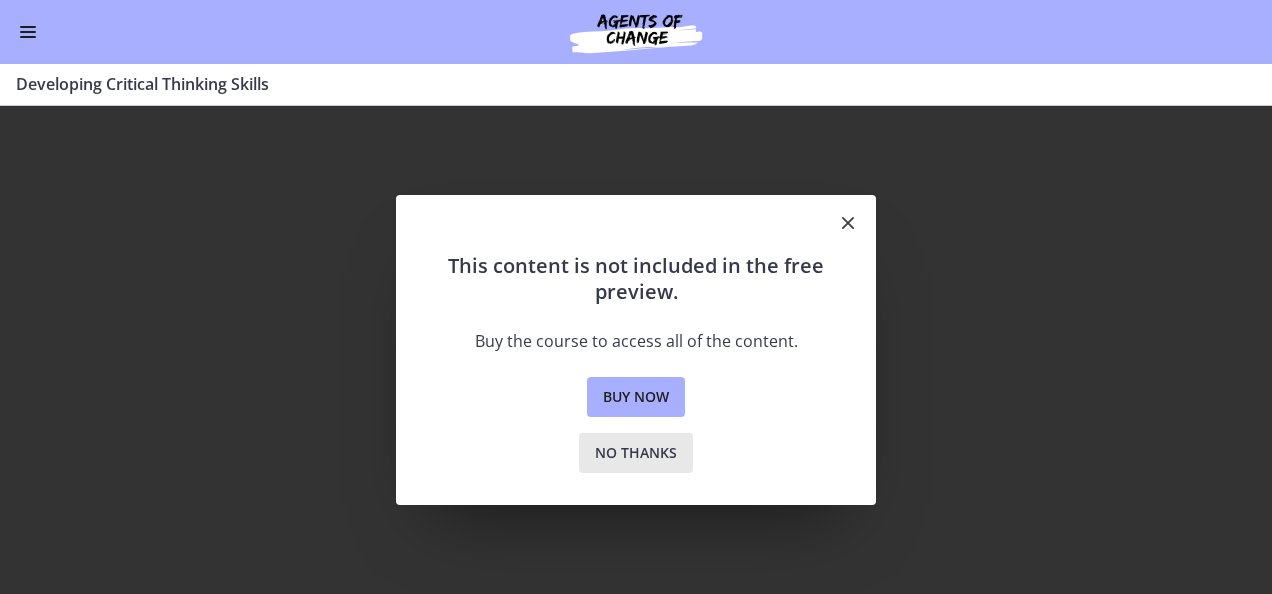 click on "No thanks" at bounding box center (636, 453) 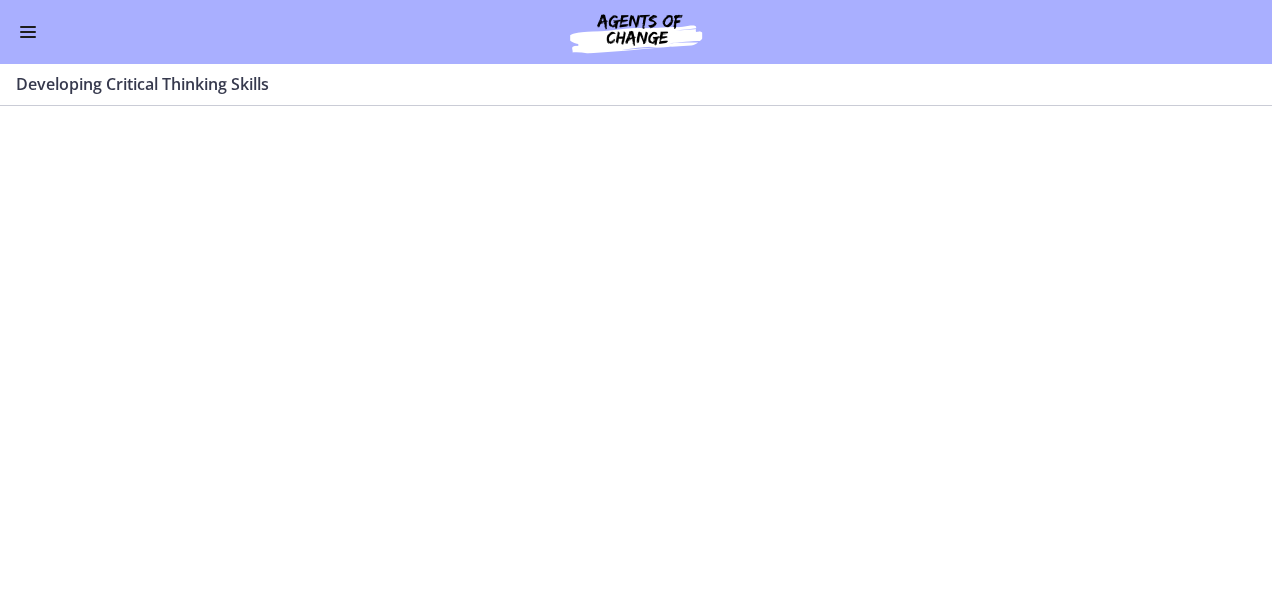 click at bounding box center [28, 37] 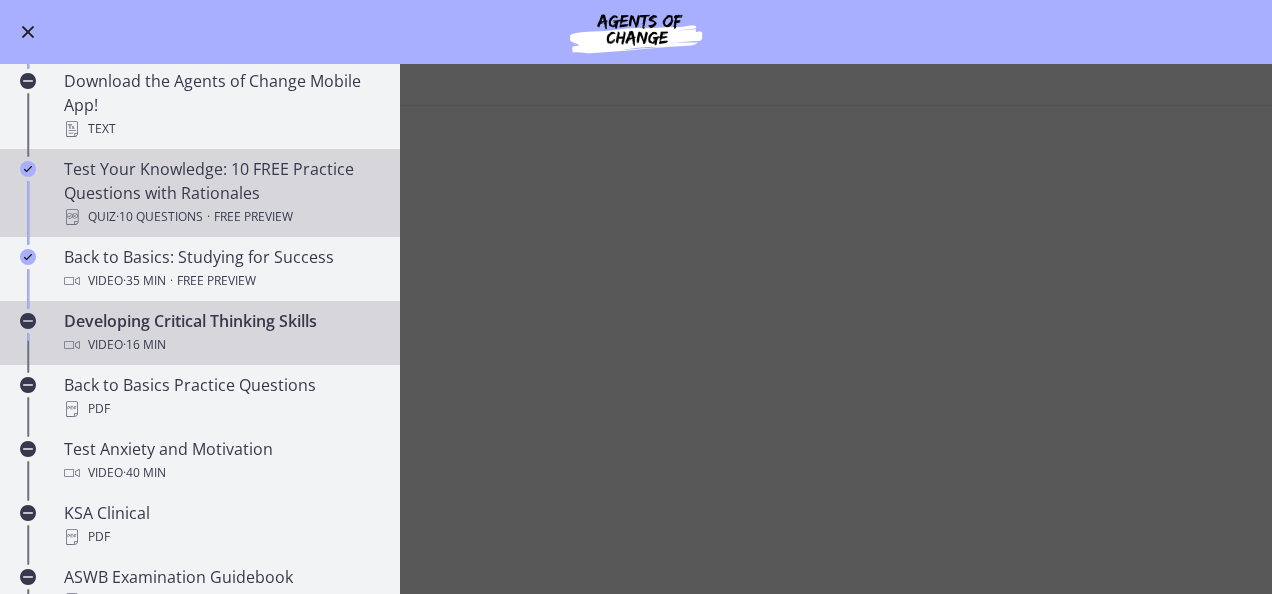 scroll, scrollTop: 387, scrollLeft: 0, axis: vertical 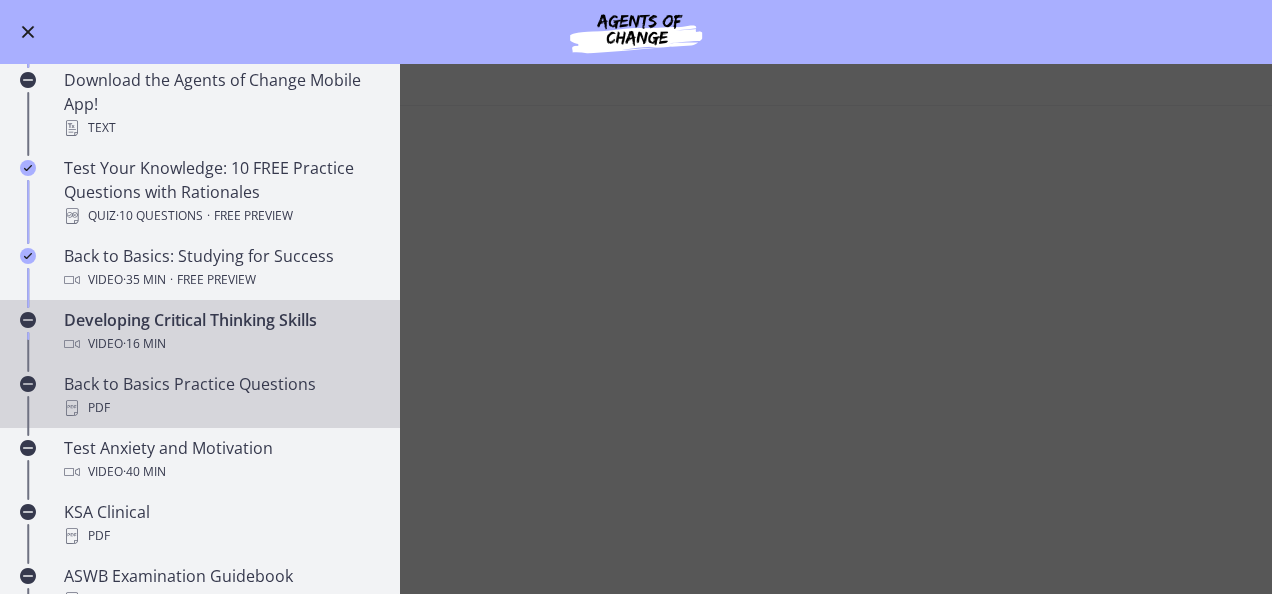 click on "PDF" at bounding box center [220, 408] 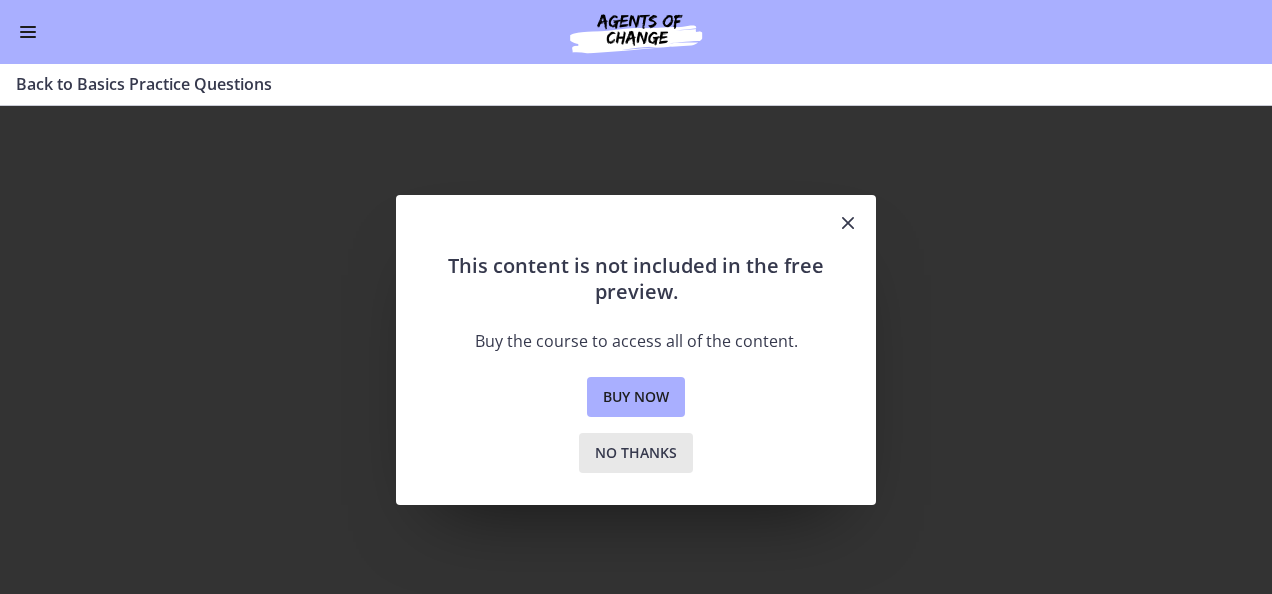 click on "No thanks" at bounding box center (636, 453) 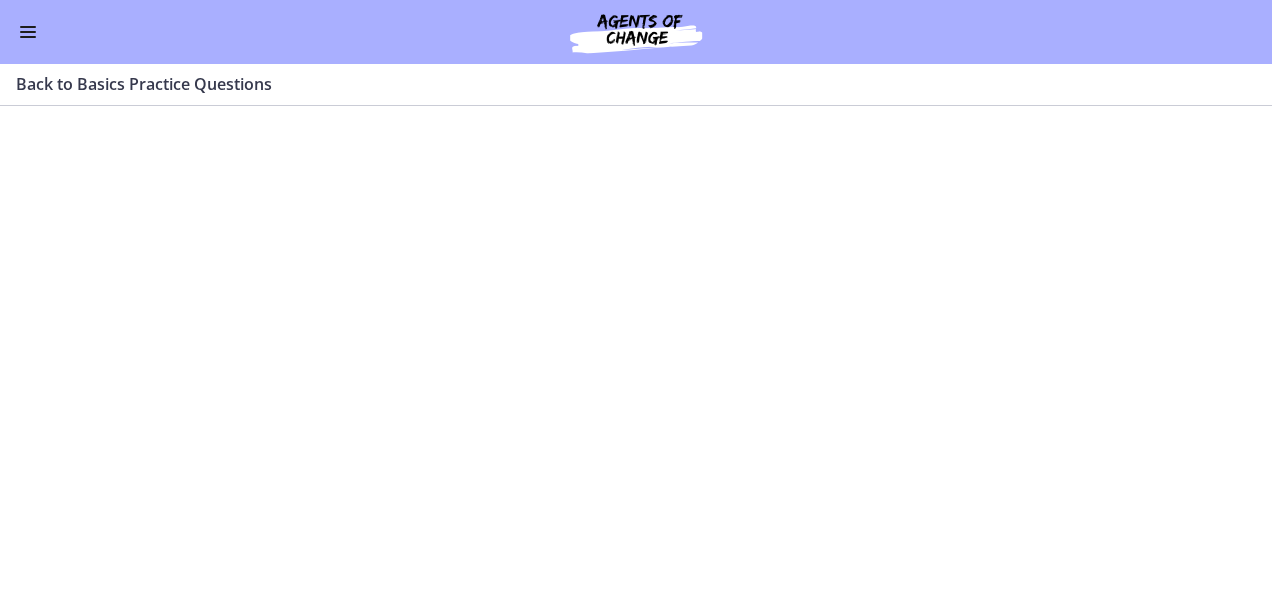 click at bounding box center (28, 27) 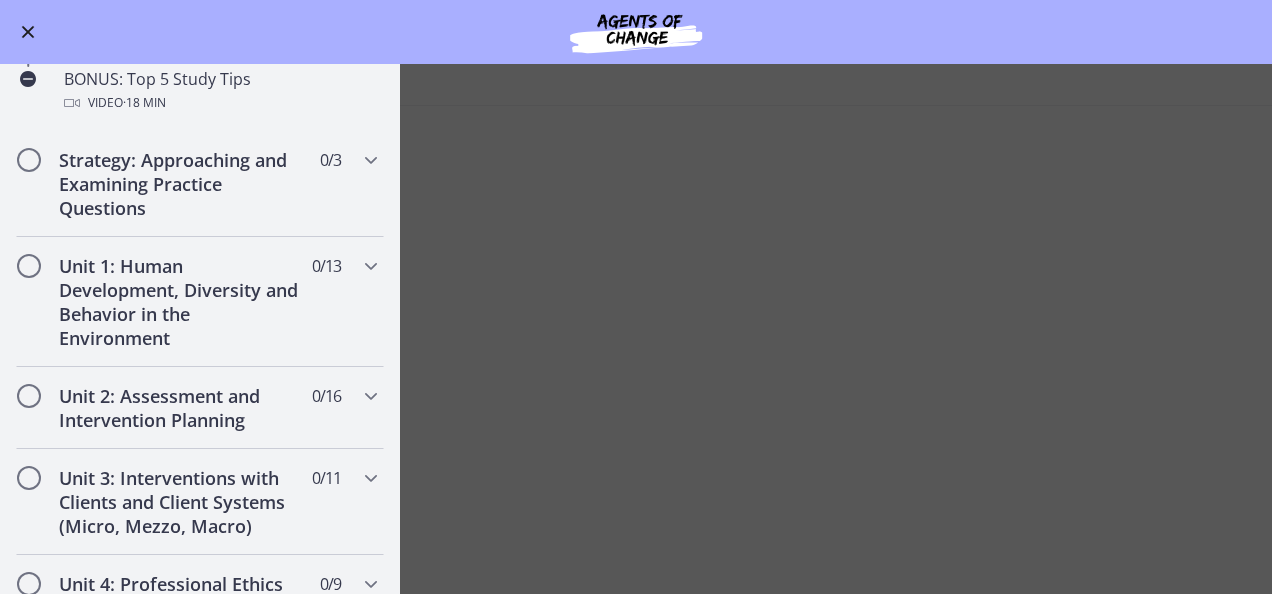 scroll, scrollTop: 1037, scrollLeft: 0, axis: vertical 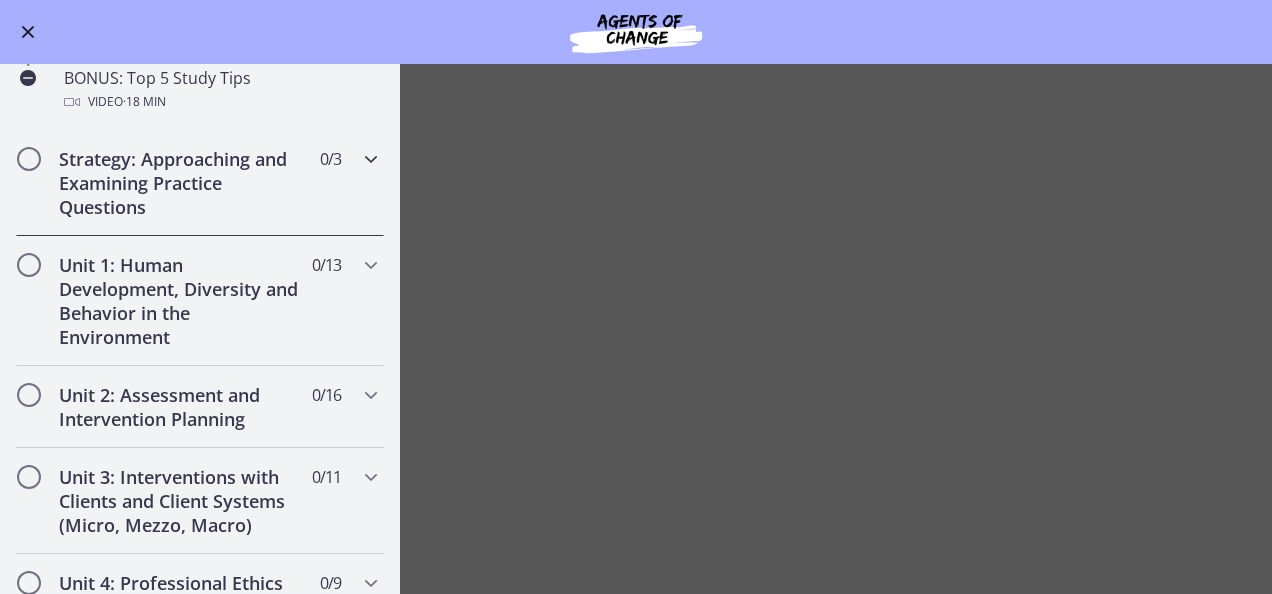 drag, startPoint x: 212, startPoint y: 188, endPoint x: 152, endPoint y: 152, distance: 69.97142 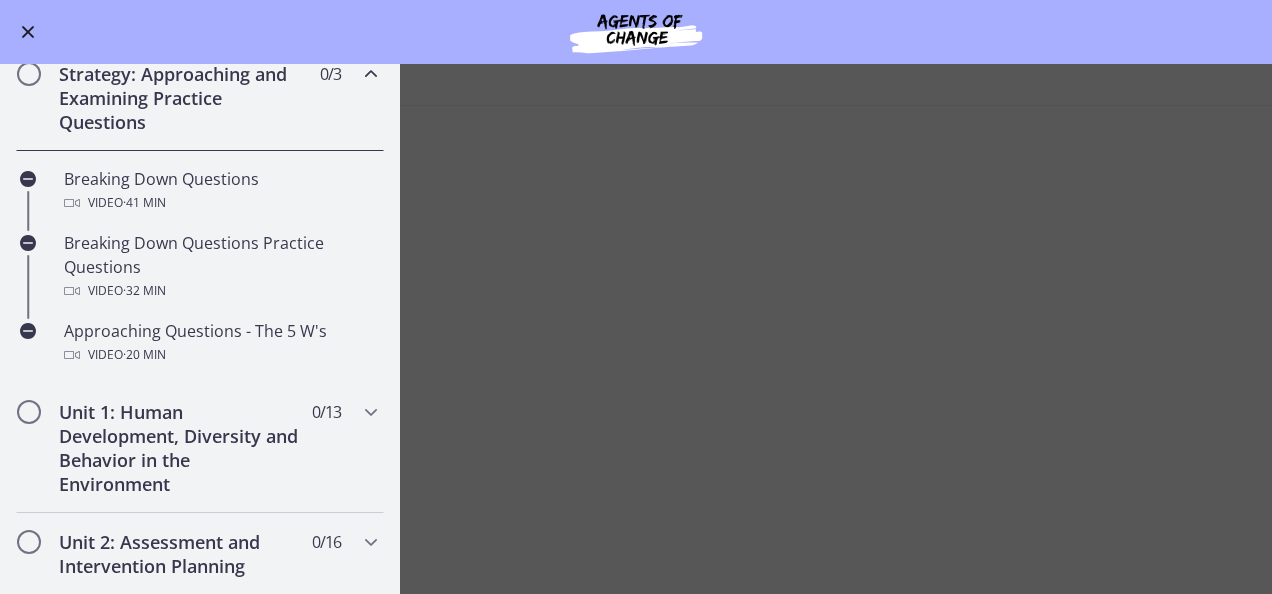 scroll, scrollTop: 329, scrollLeft: 0, axis: vertical 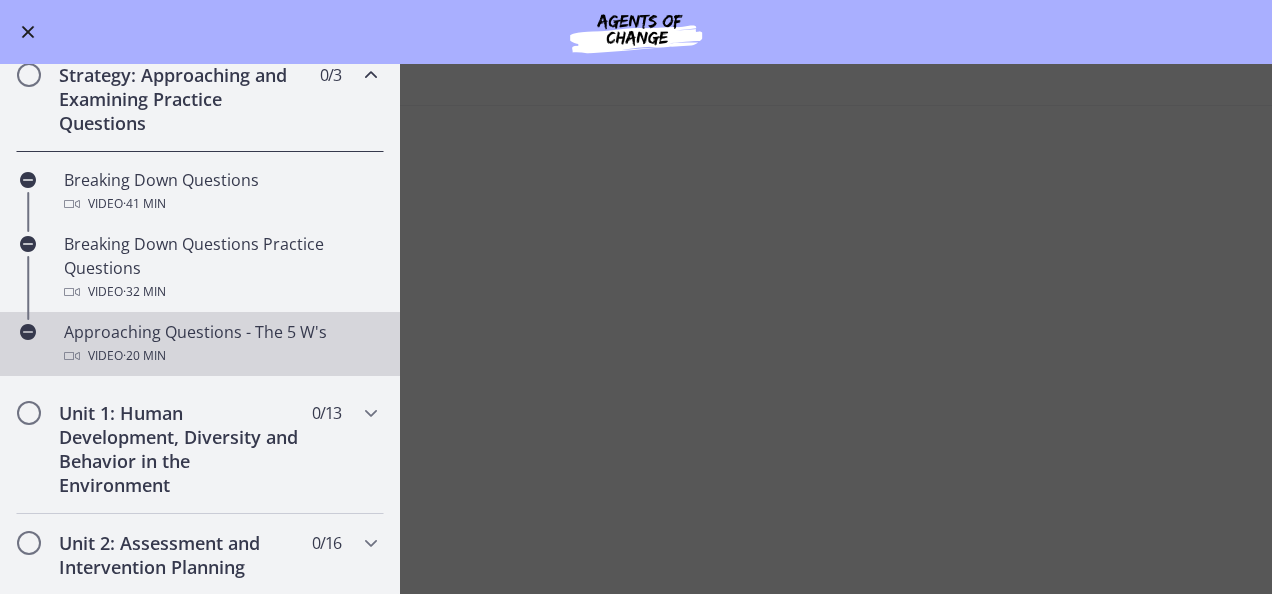click on "Approaching Questions - The 5 W's
Video
·  20 min" at bounding box center (220, 344) 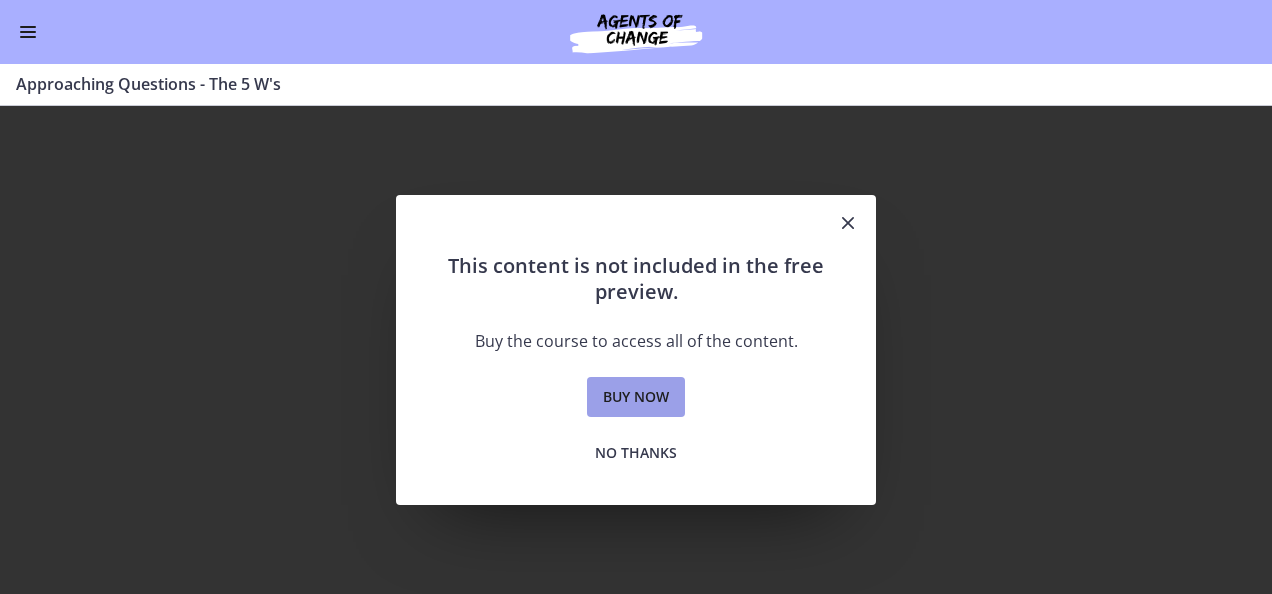 click on "Buy now" at bounding box center [636, 397] 